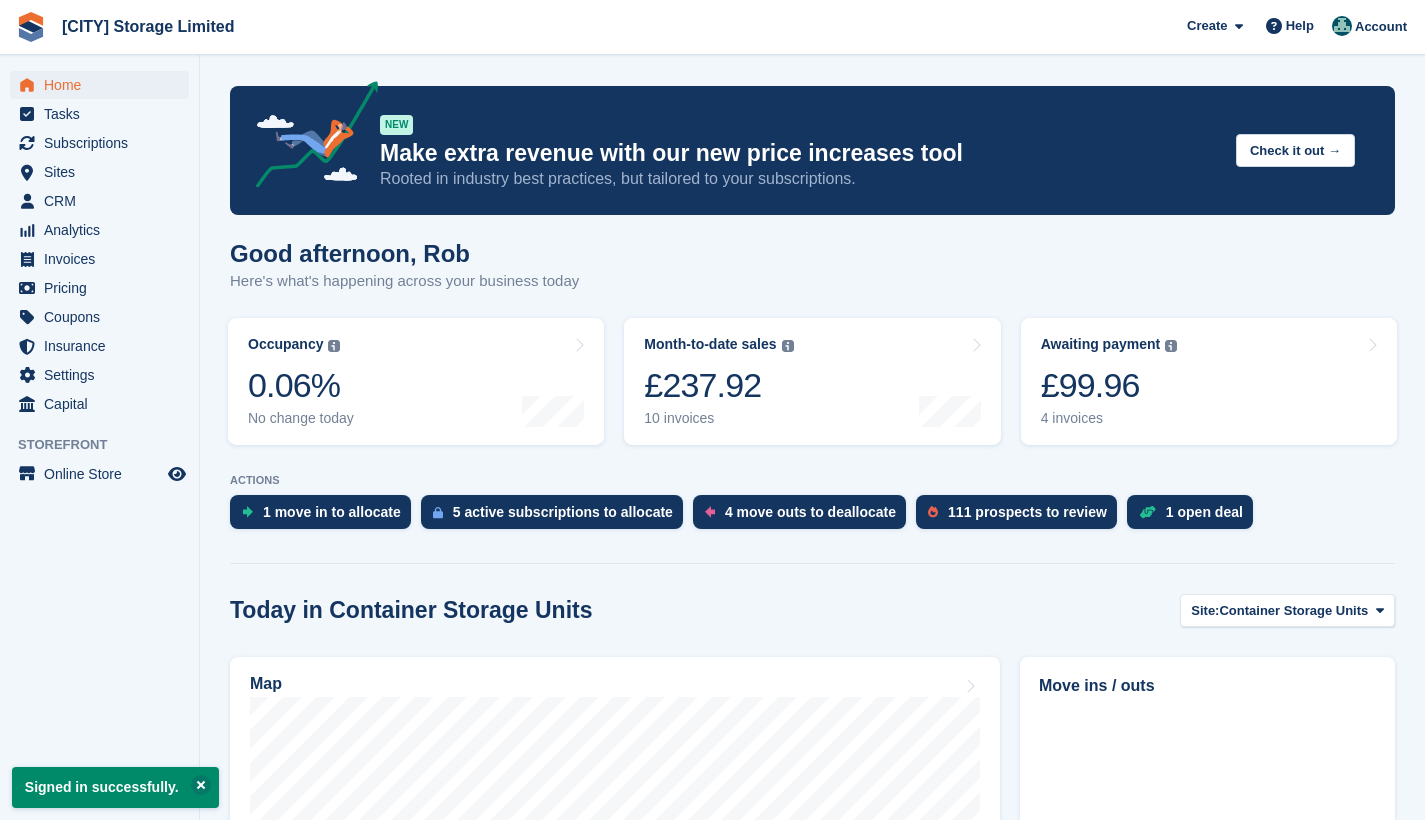 scroll, scrollTop: 0, scrollLeft: 0, axis: both 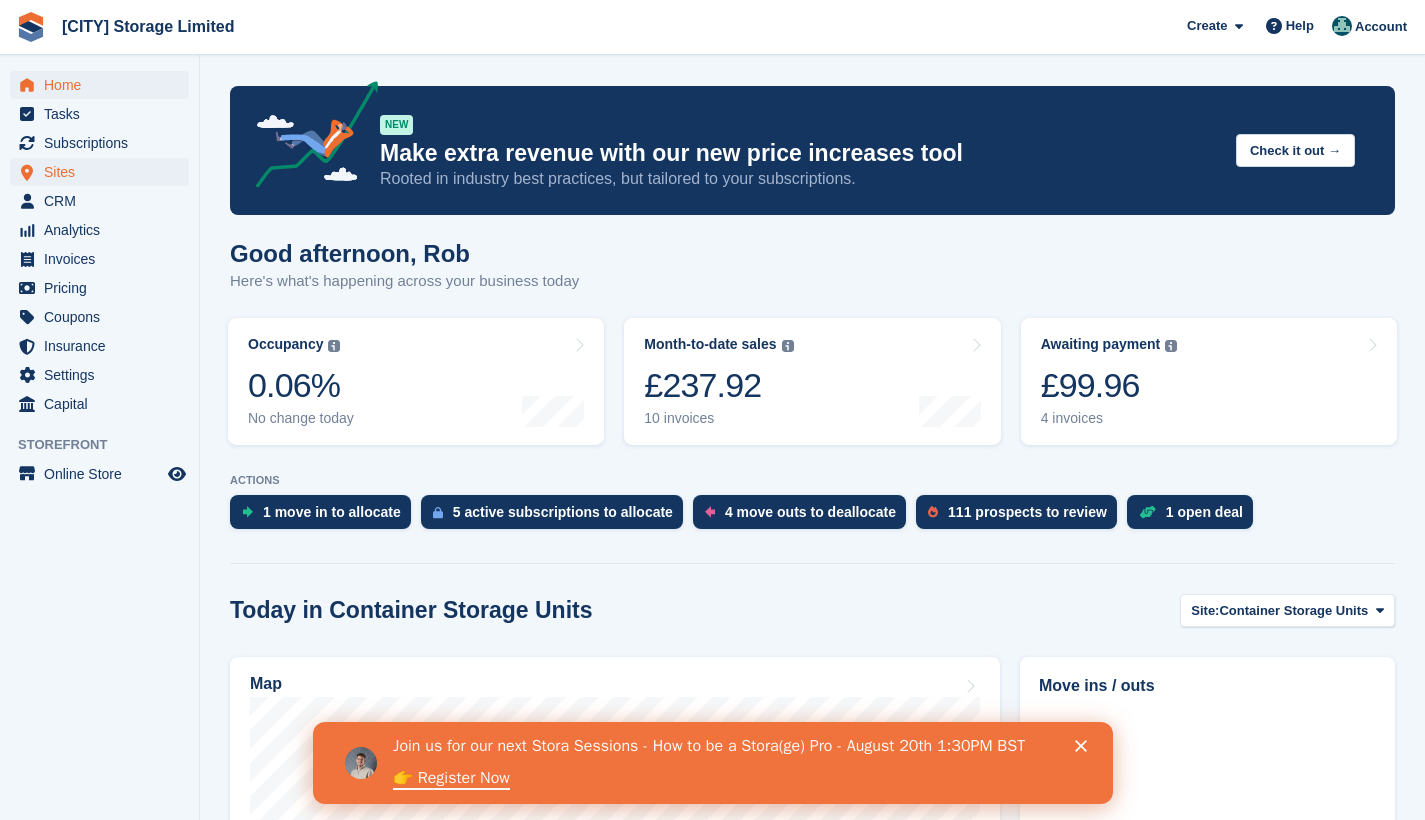 click on "Sites" at bounding box center [104, 172] 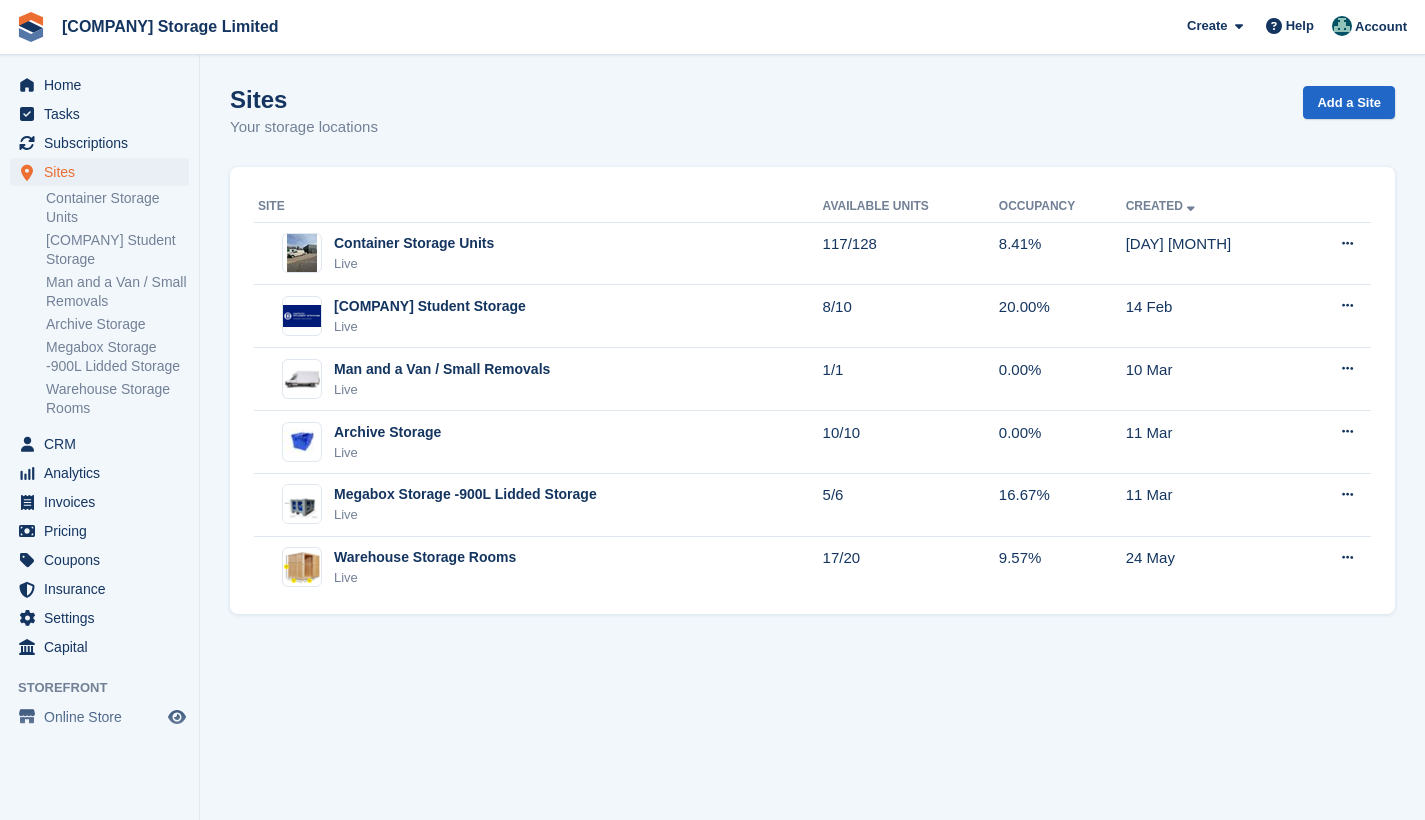 scroll, scrollTop: 0, scrollLeft: 0, axis: both 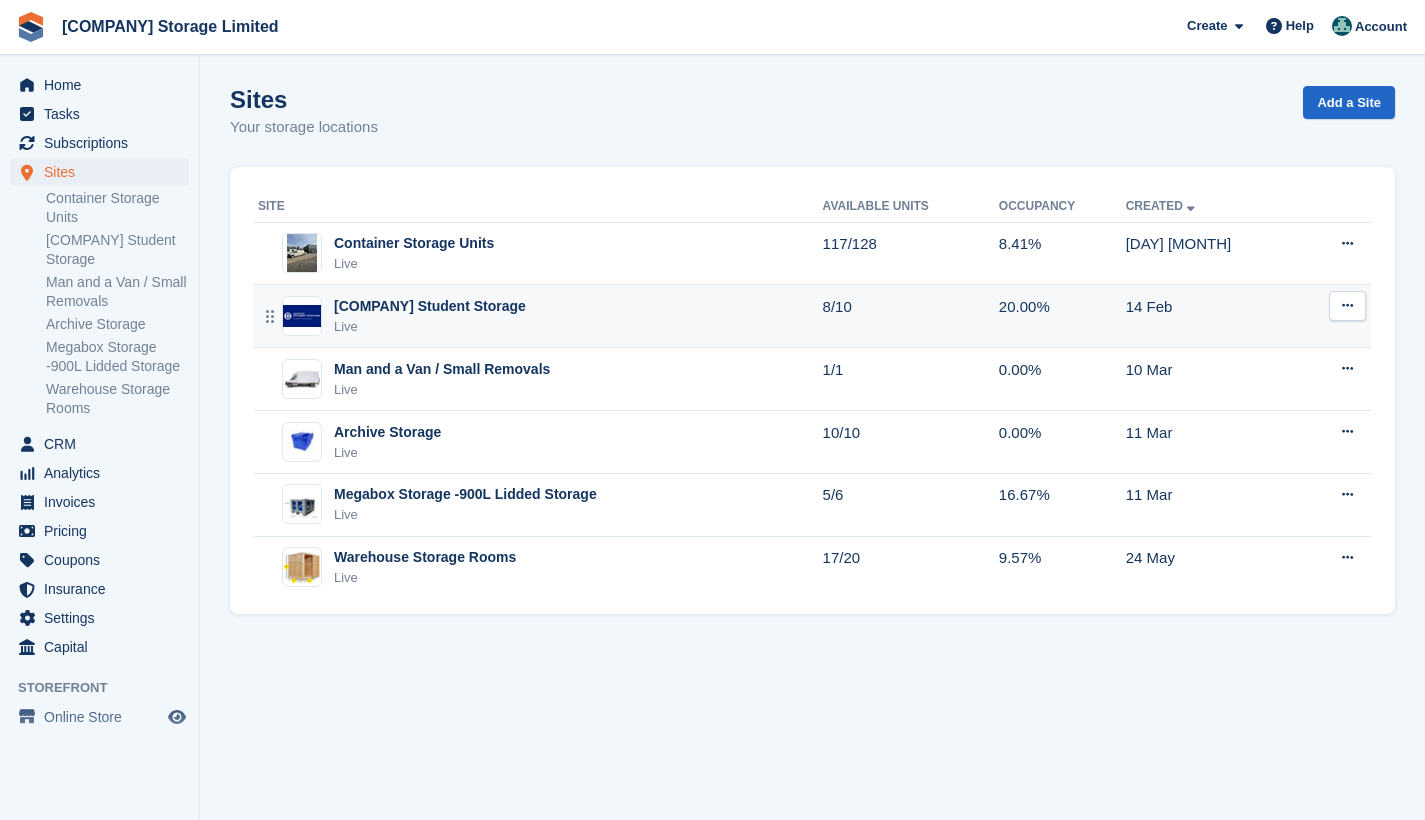 click on "Live" at bounding box center (430, 327) 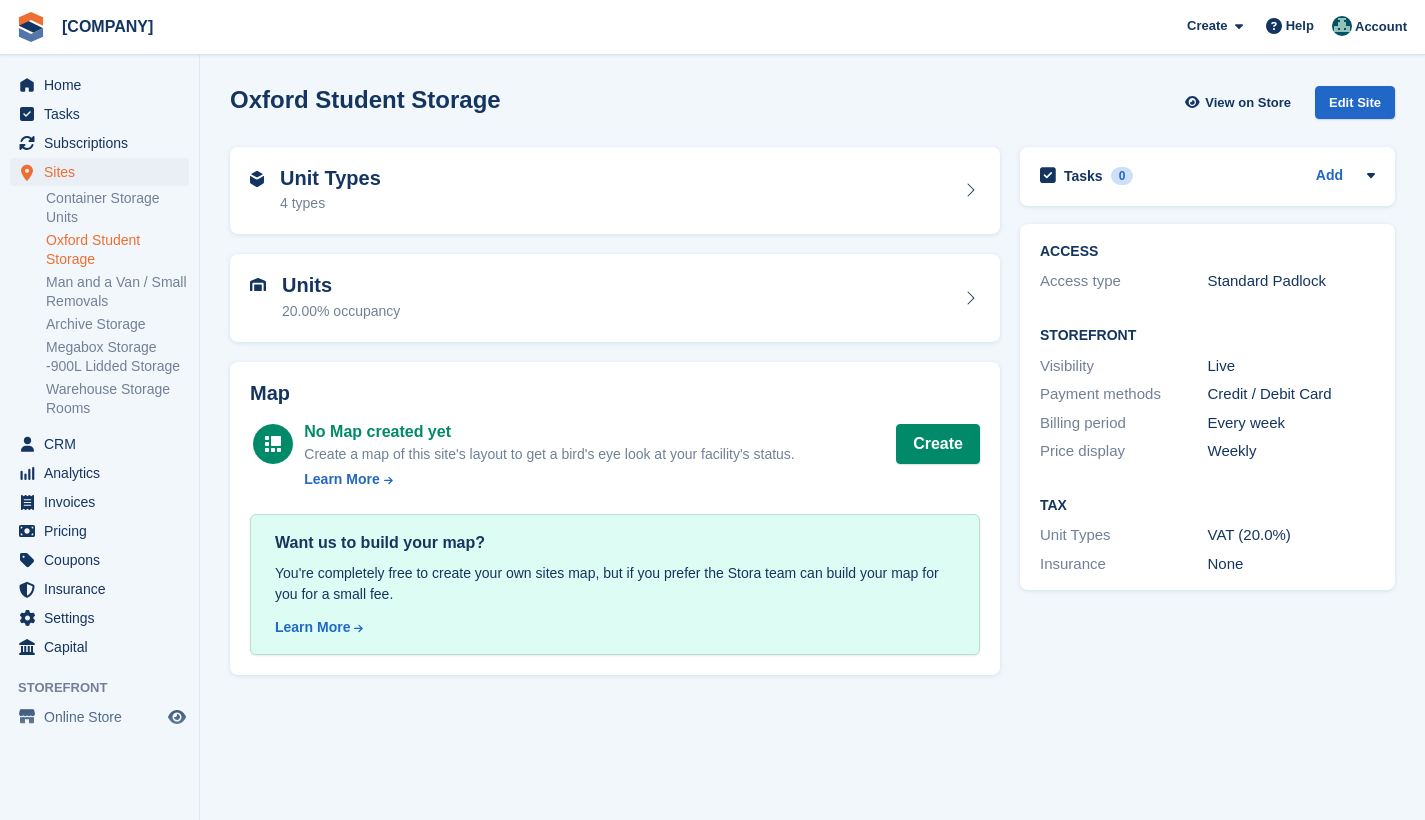 scroll, scrollTop: 0, scrollLeft: 0, axis: both 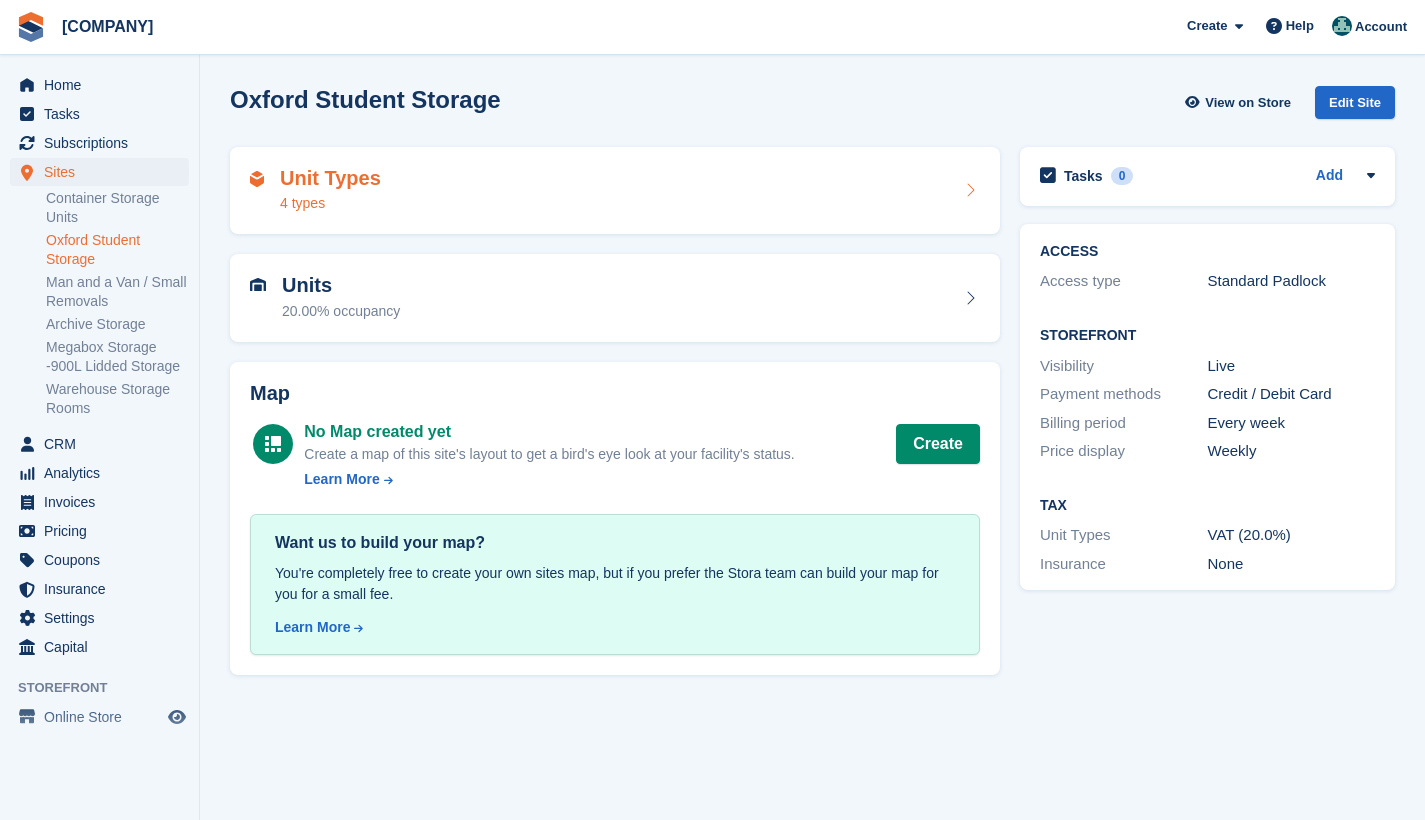 click on "Unit Types" at bounding box center [330, 178] 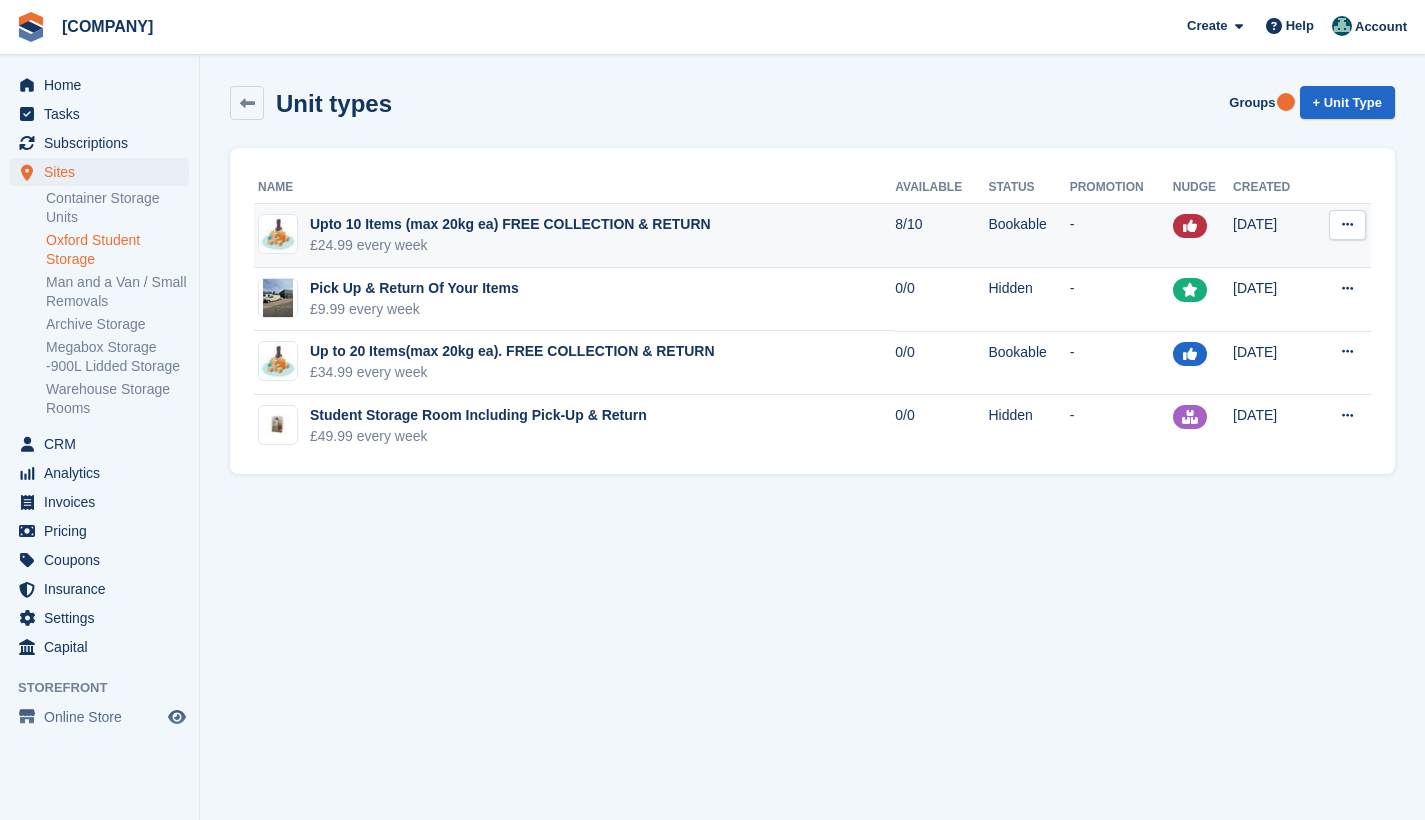 click at bounding box center [1347, 225] 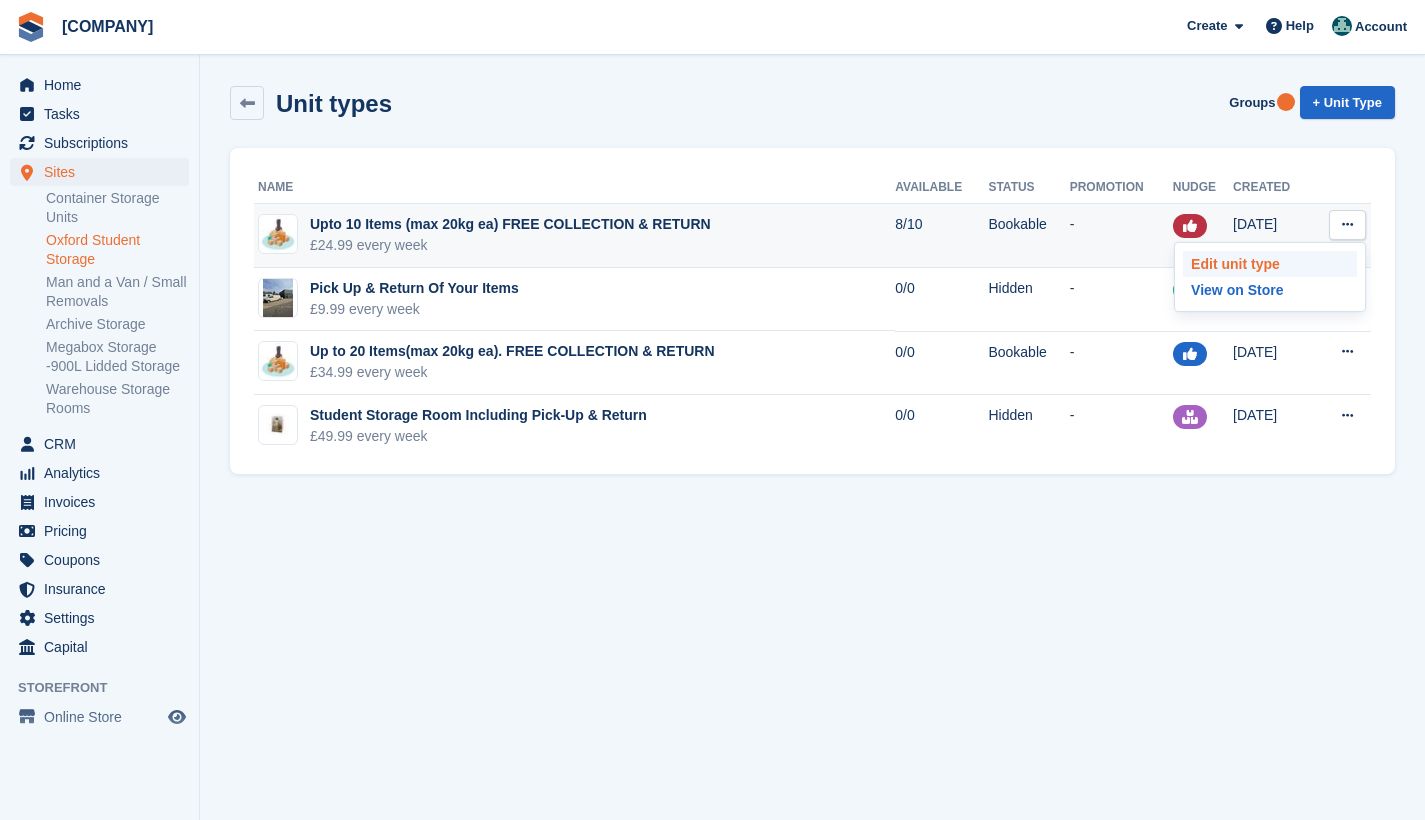 click on "Edit unit type" at bounding box center [1270, 264] 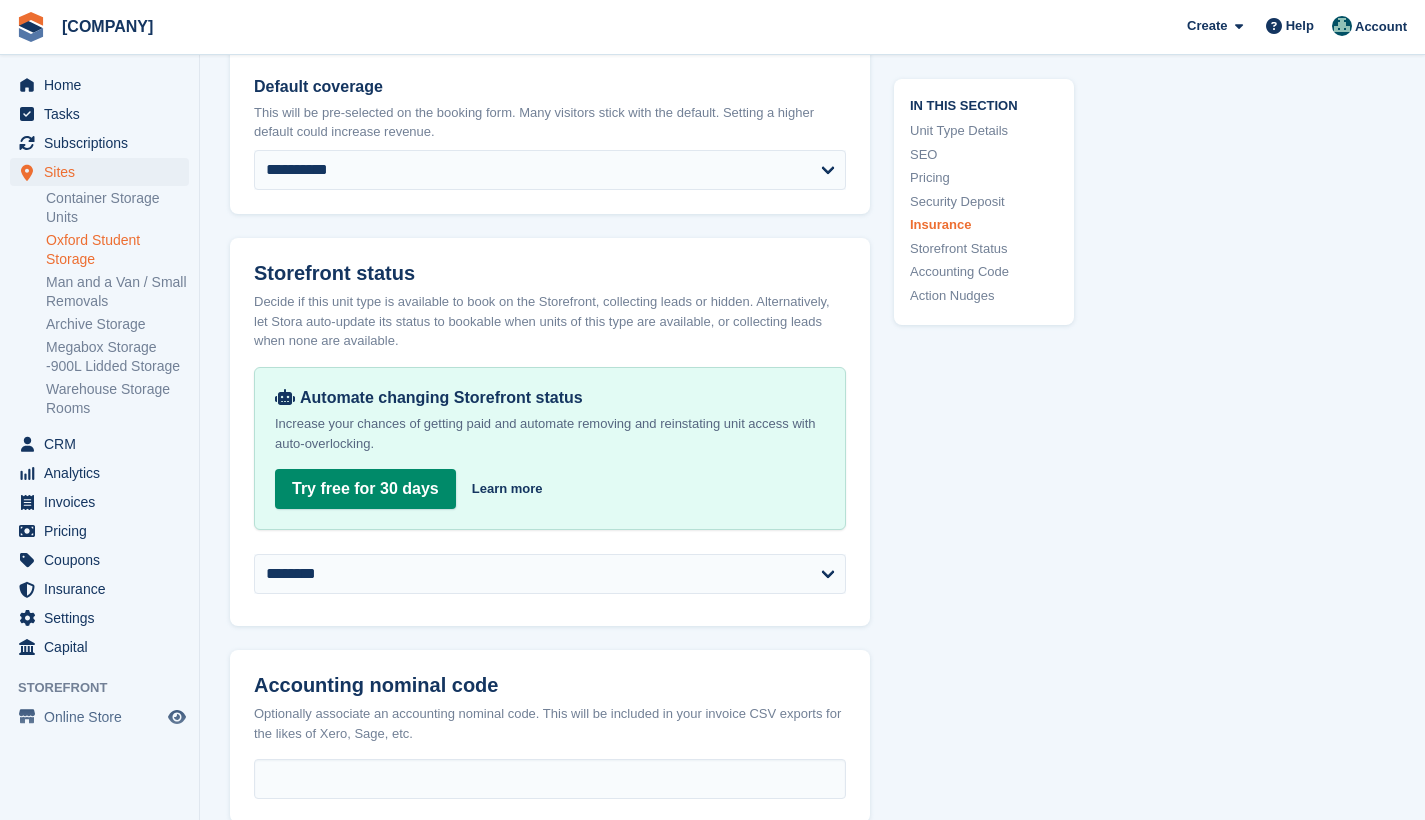 scroll, scrollTop: 3074, scrollLeft: 0, axis: vertical 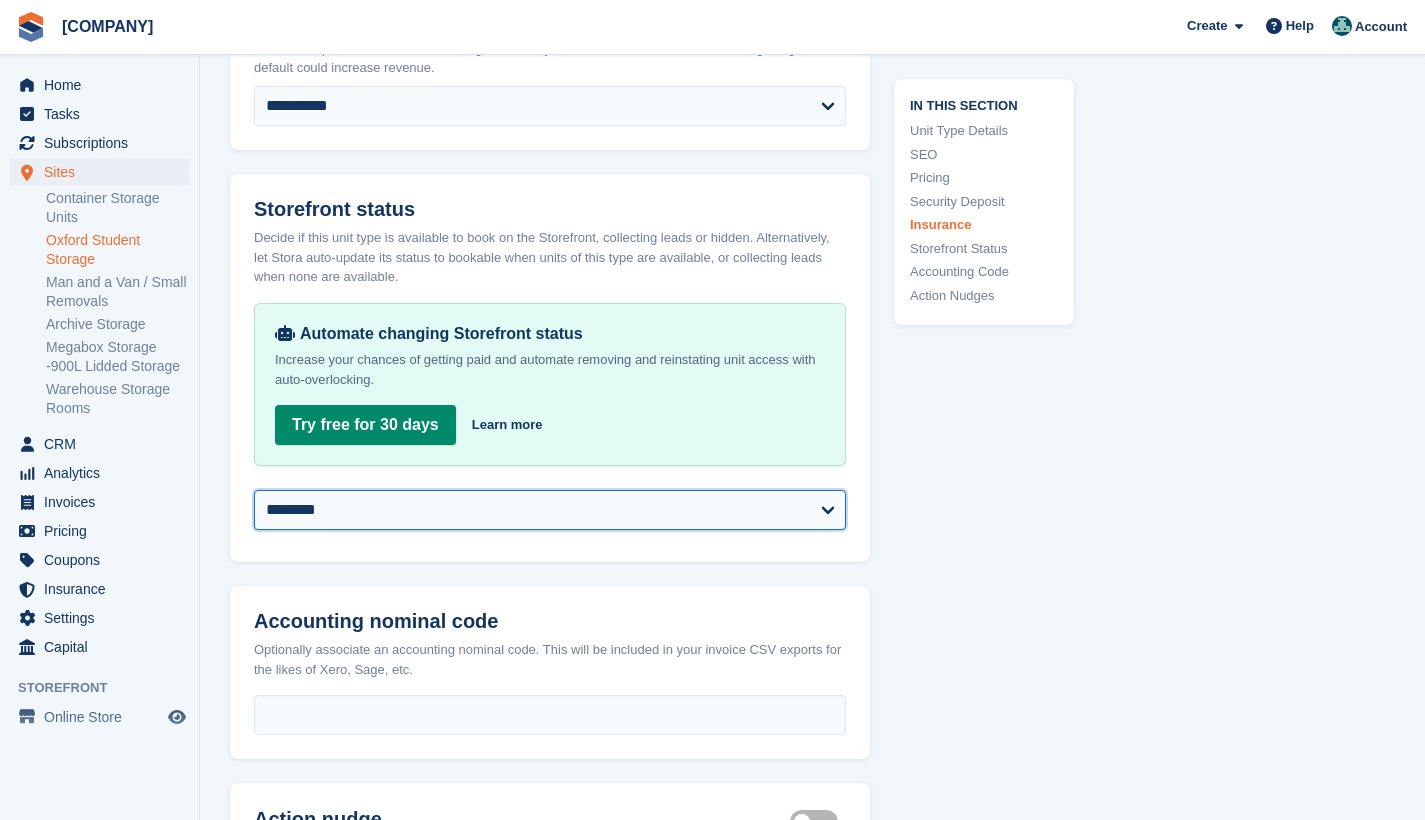 select on "******" 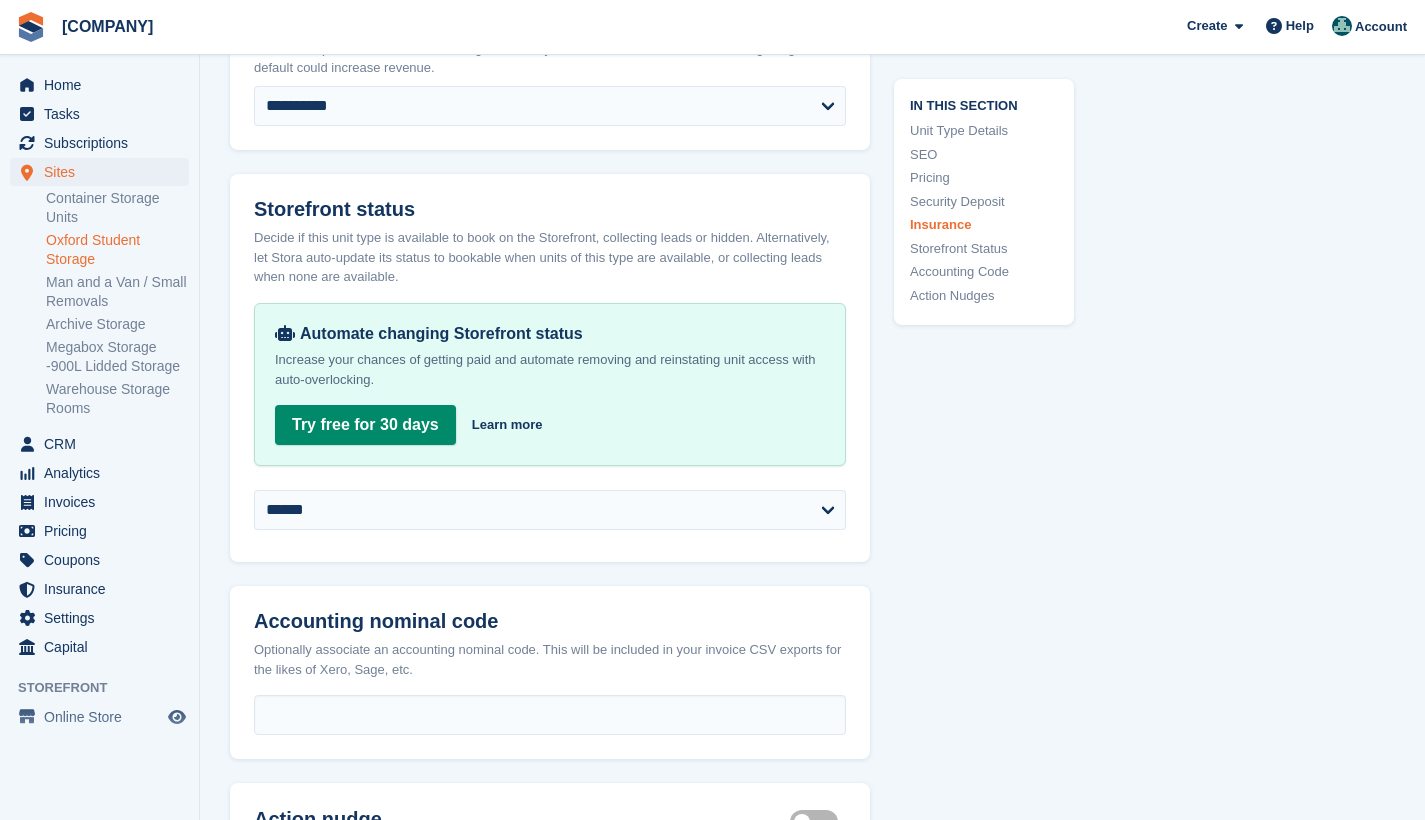 click on "In this section
Unit Type Details
SEO
Pricing
Security Deposit
Insurance
Storefront Status
Accounting Code
Action Nudges" at bounding box center [972, -500] 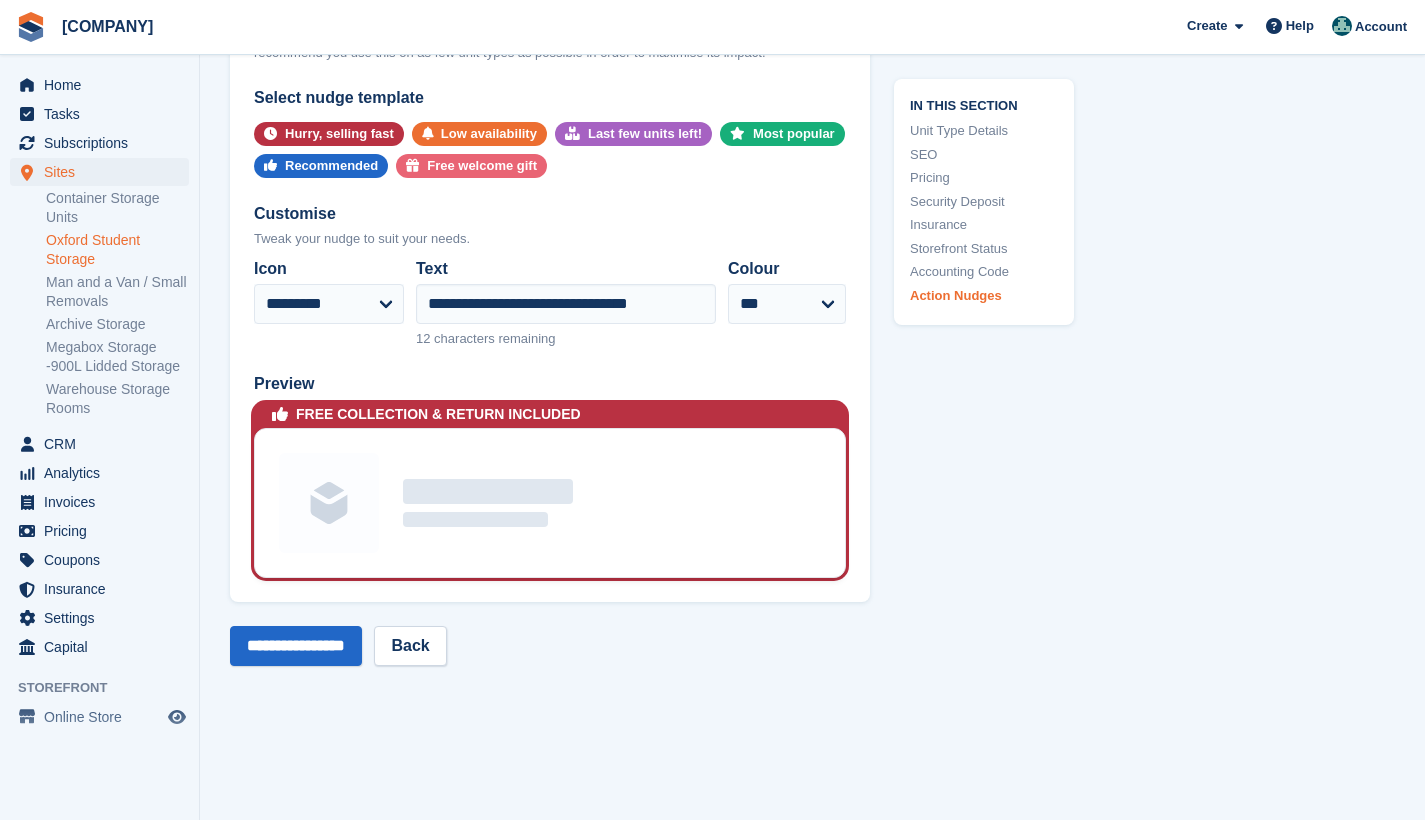 scroll, scrollTop: 3885, scrollLeft: 0, axis: vertical 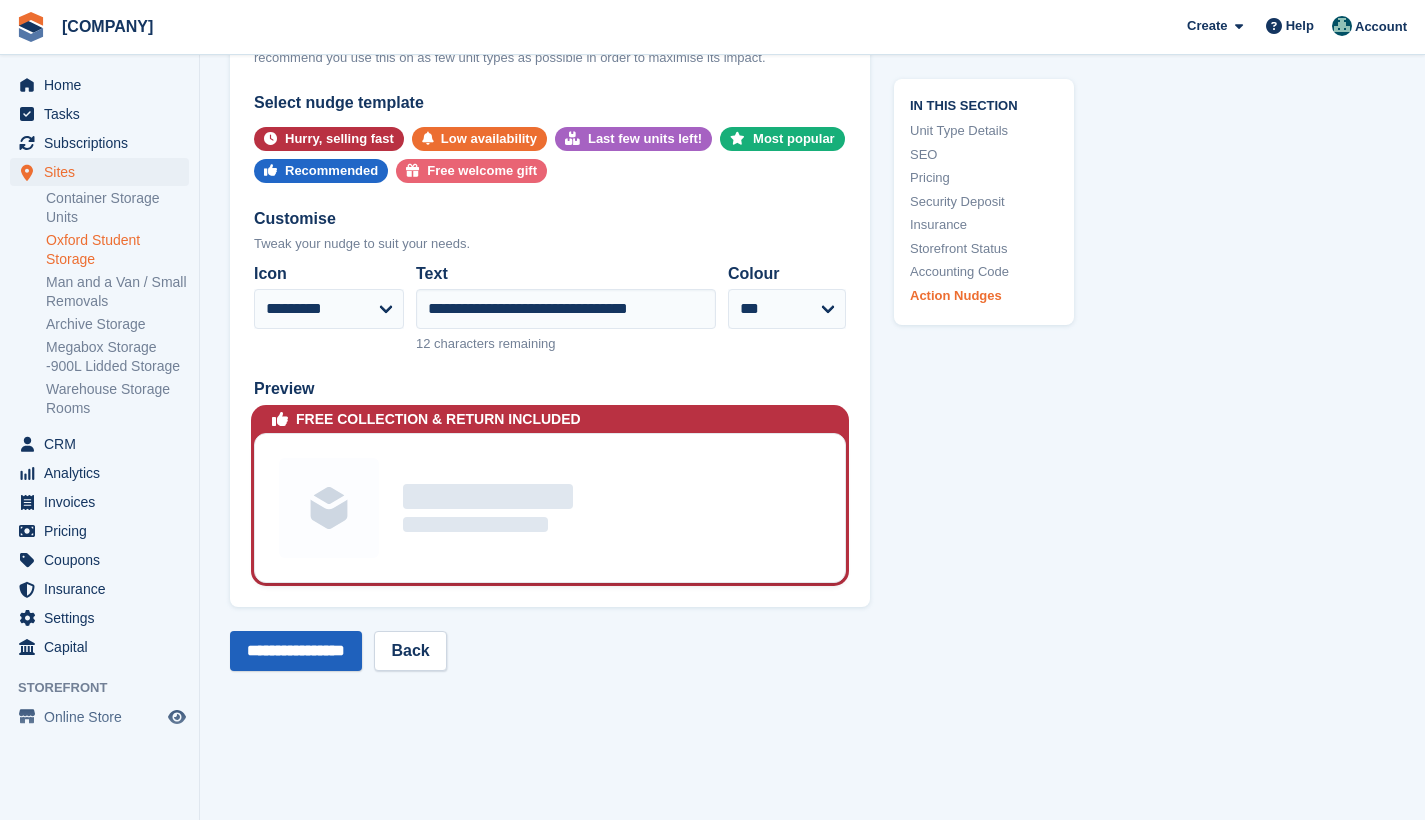 click on "**********" at bounding box center (296, 651) 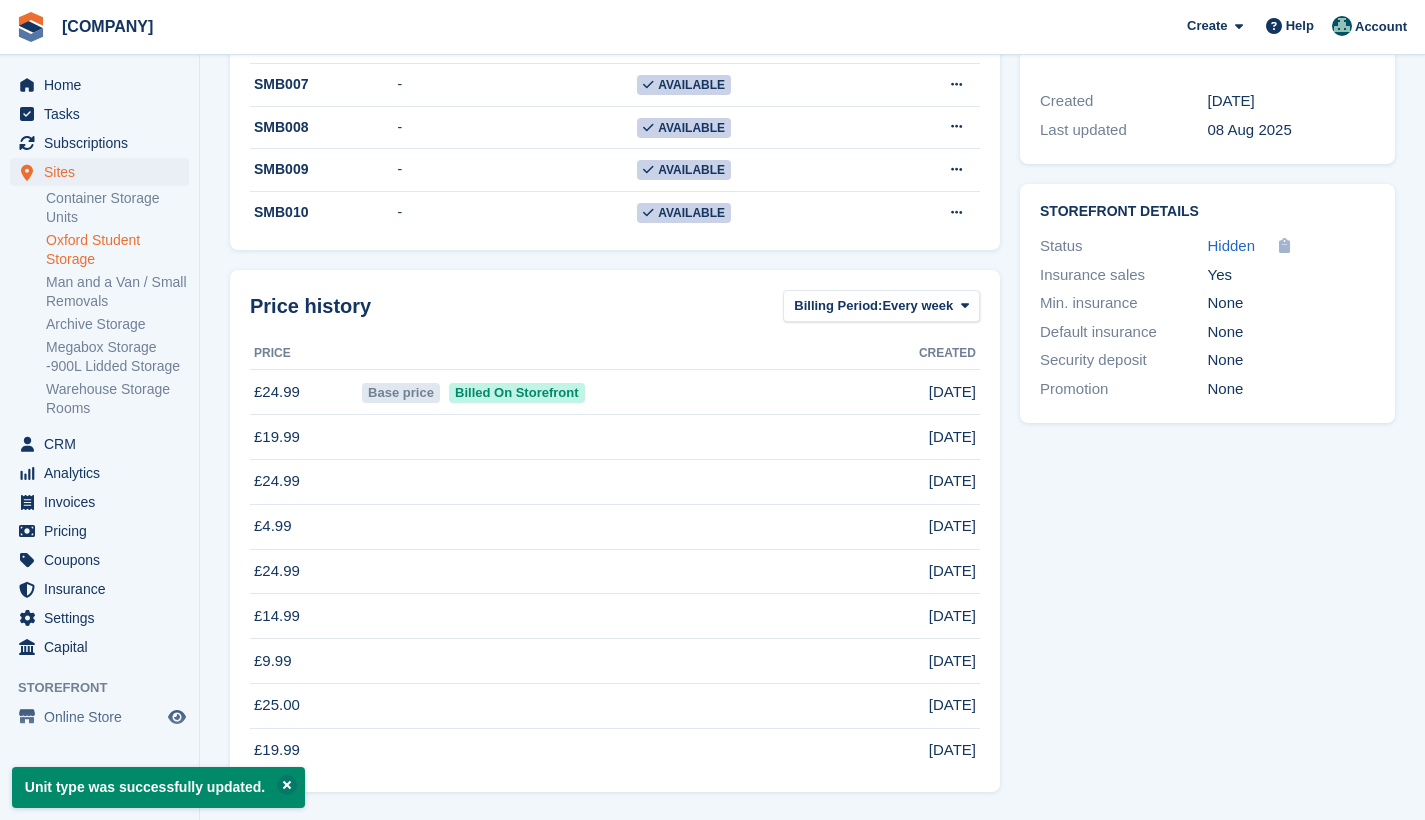 scroll, scrollTop: 0, scrollLeft: 0, axis: both 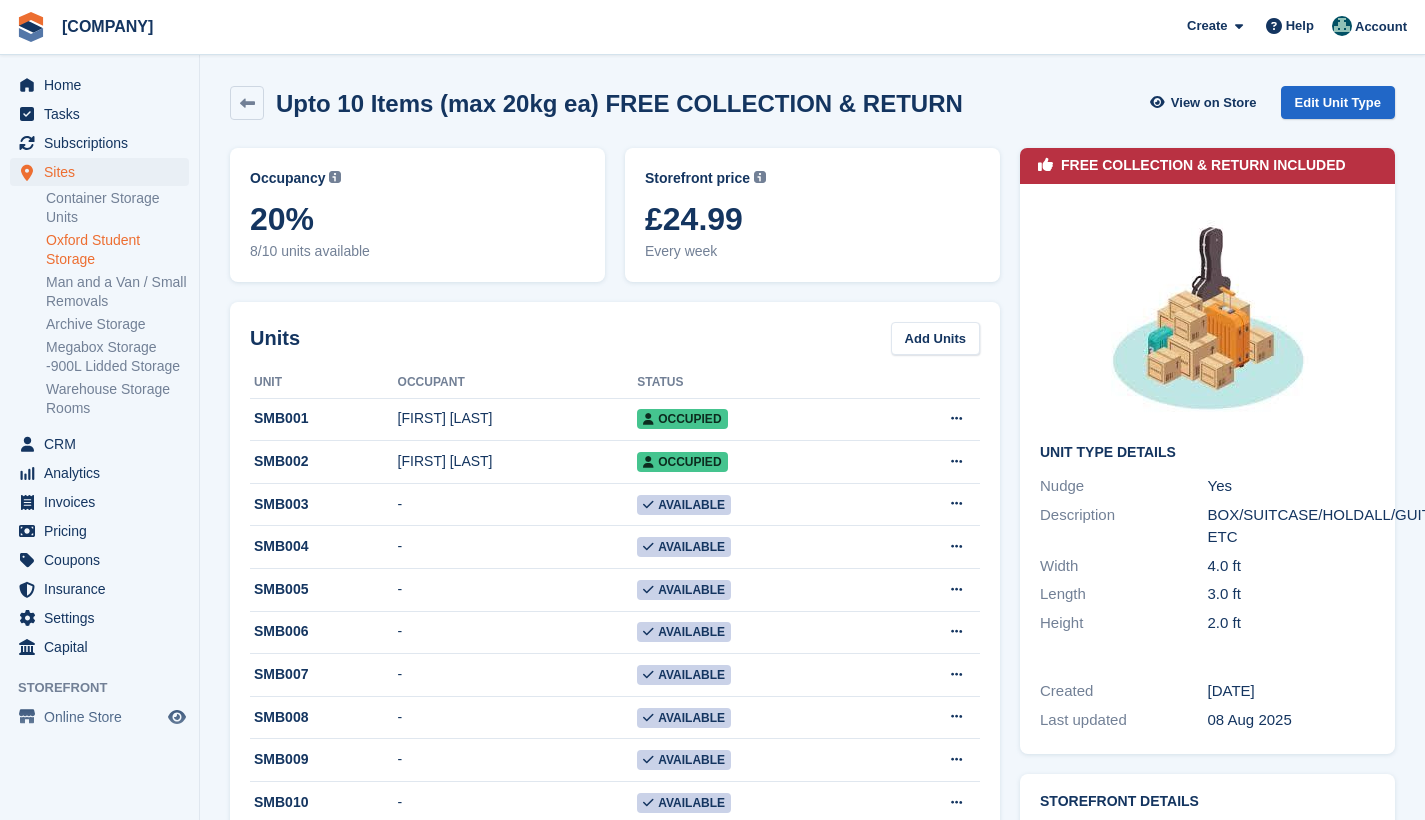 click on "Oxford Student Storage" at bounding box center (117, 250) 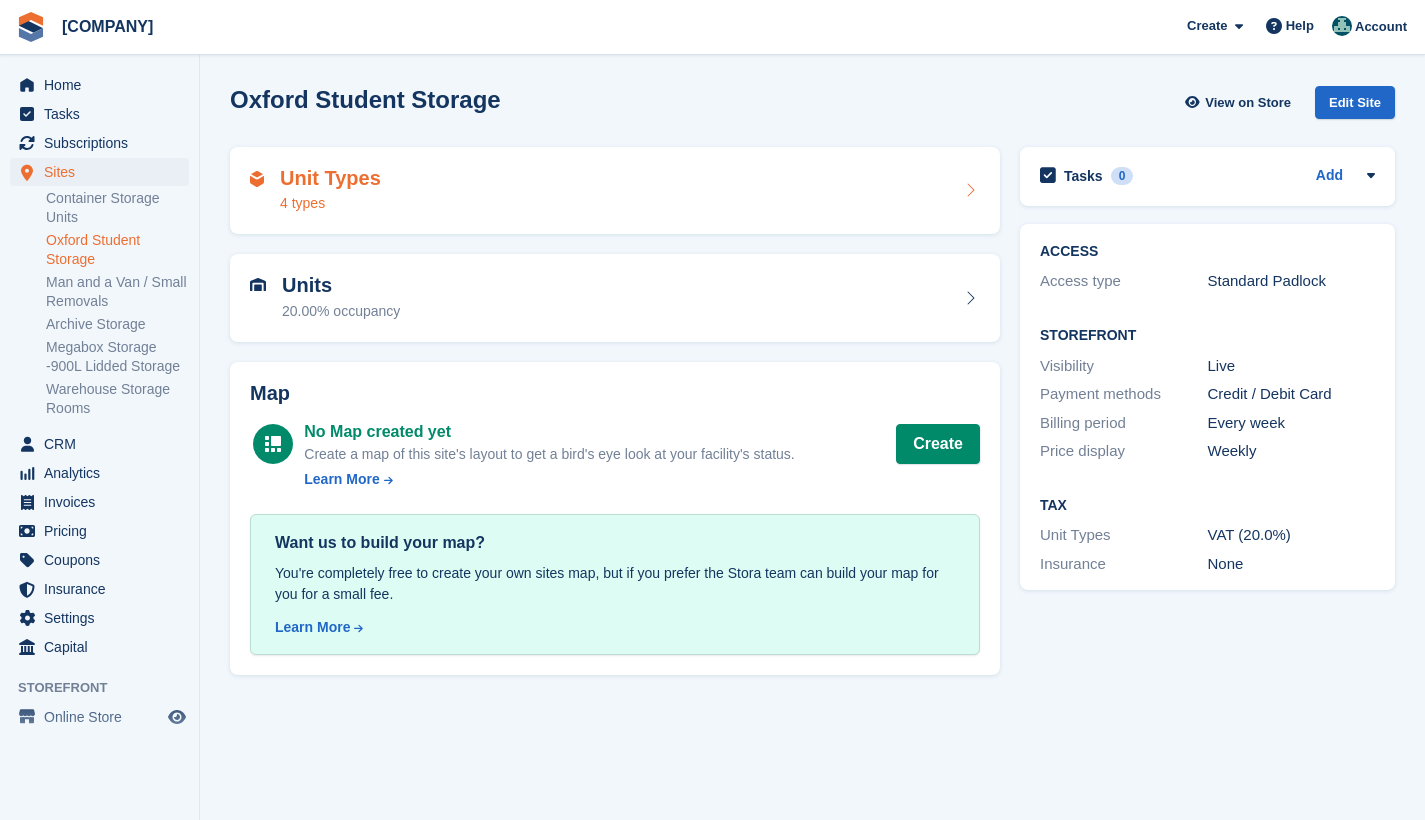 click on "Unit Types" at bounding box center [330, 178] 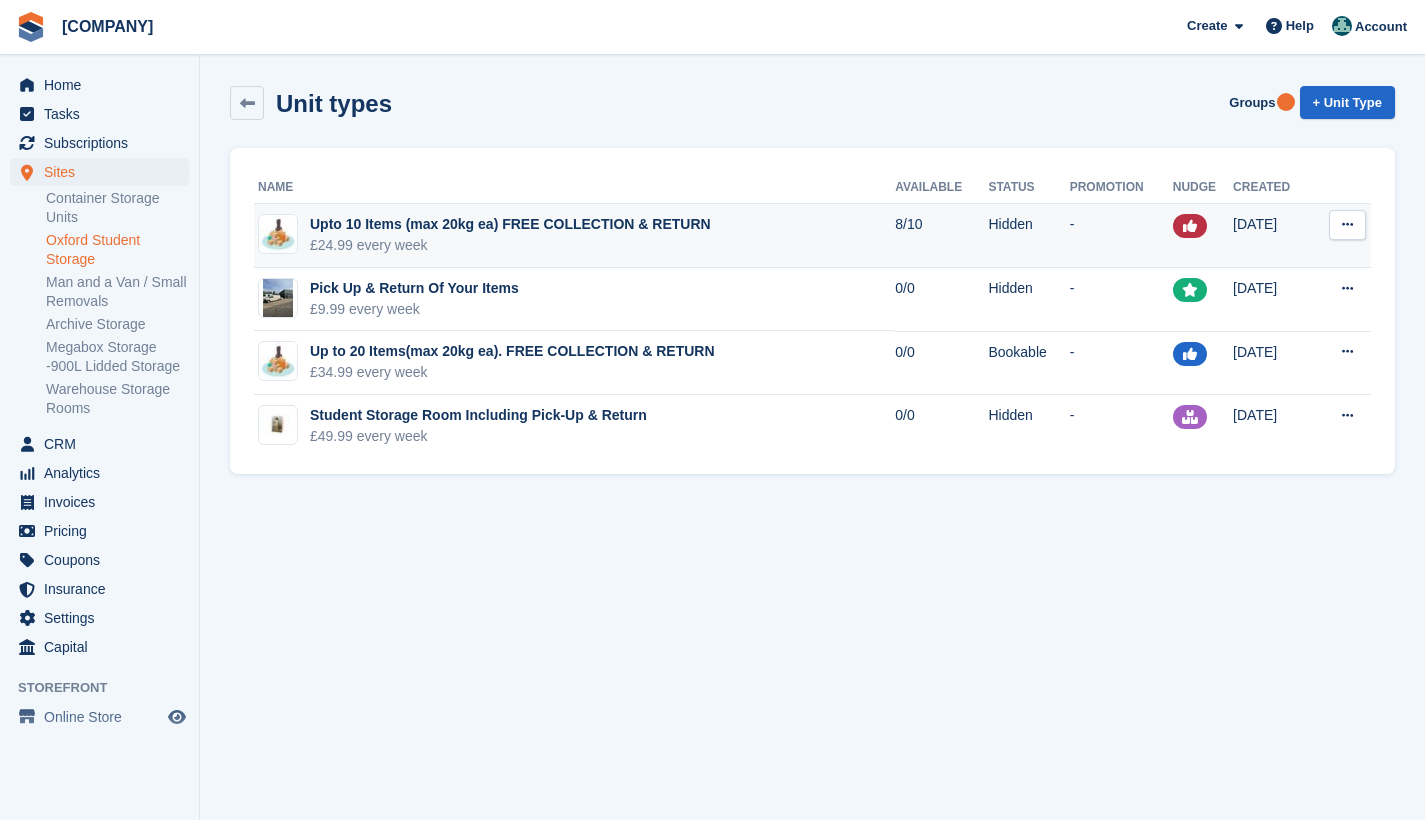 click at bounding box center (1347, 224) 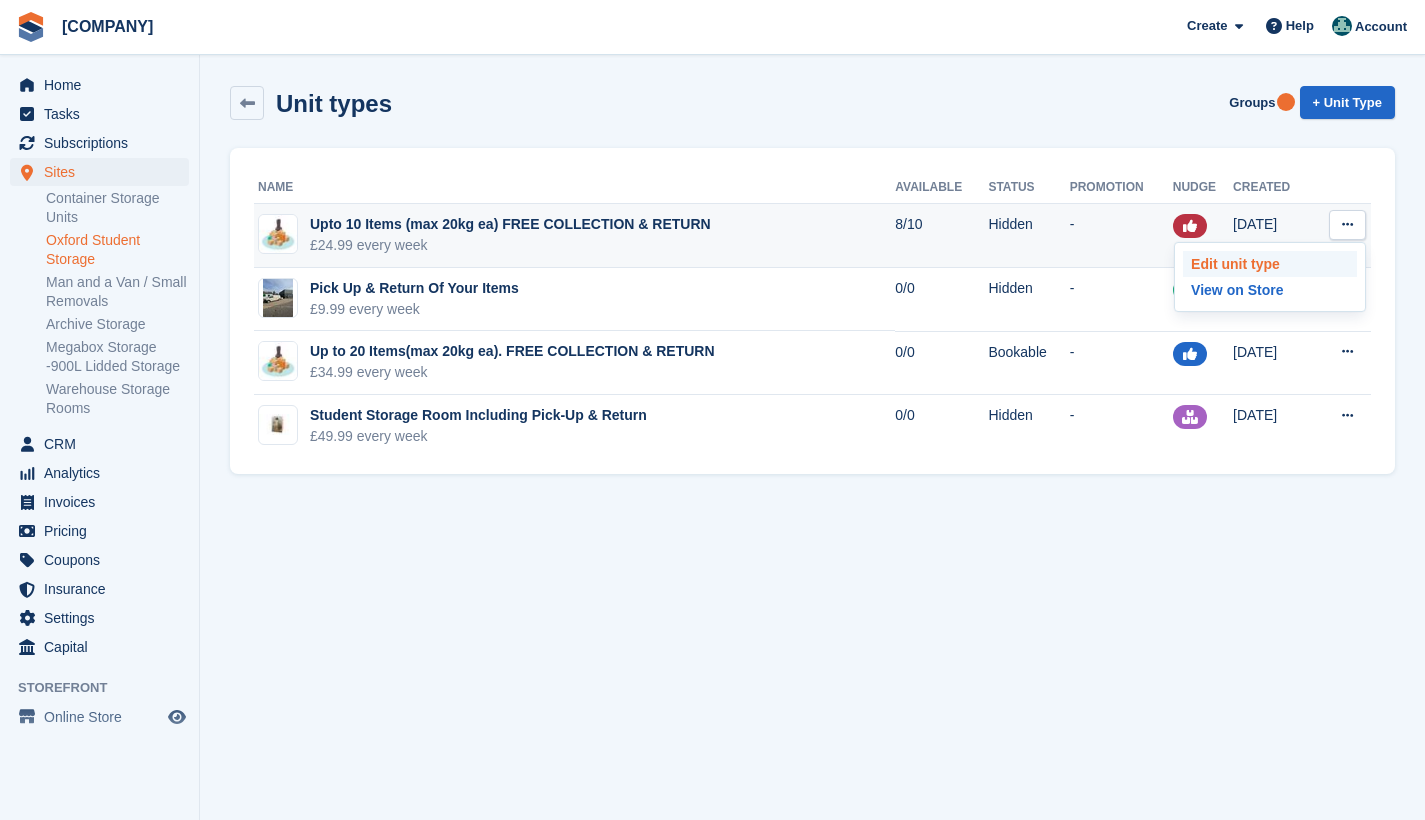 click on "Edit unit type" at bounding box center [1270, 264] 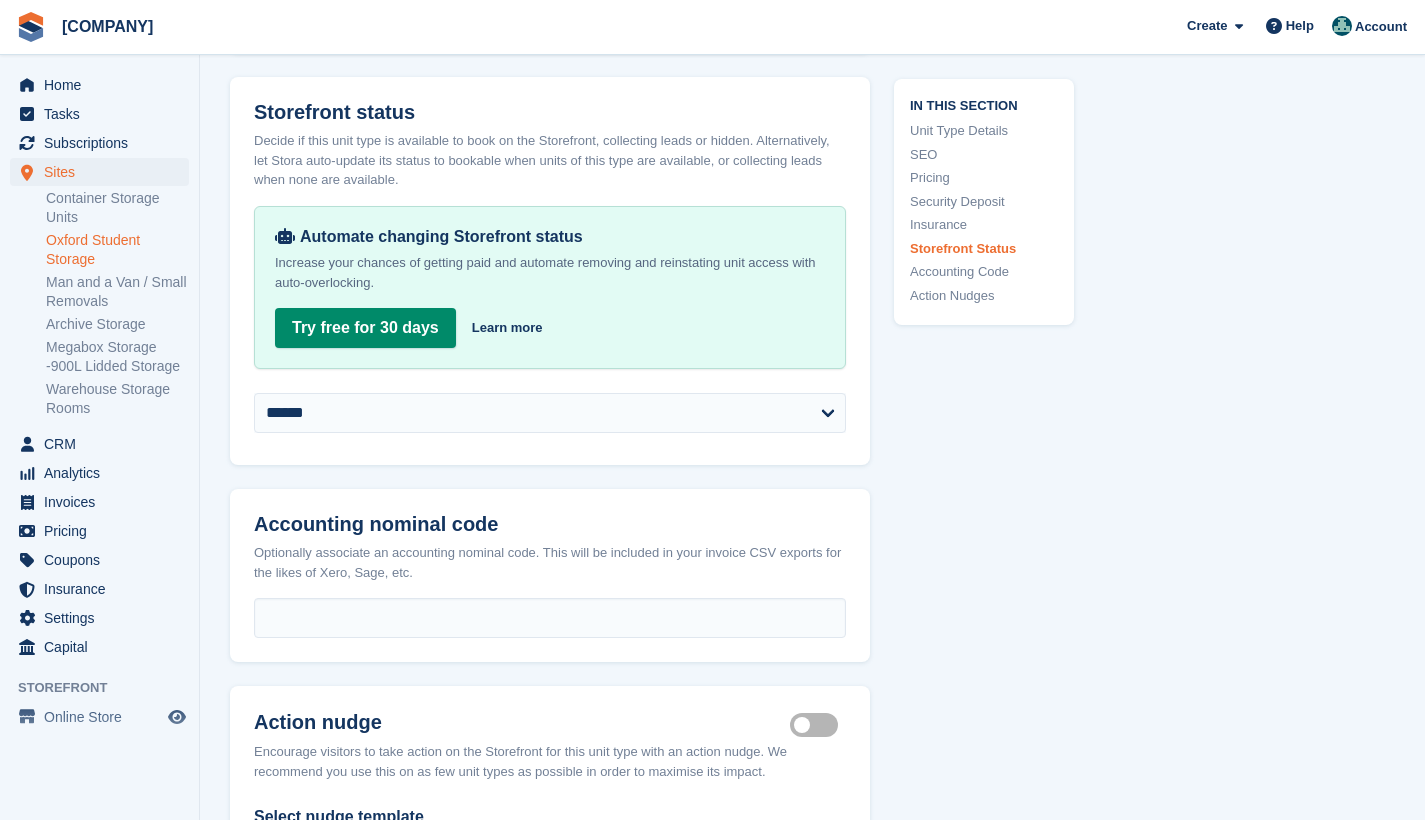 scroll, scrollTop: 3174, scrollLeft: 0, axis: vertical 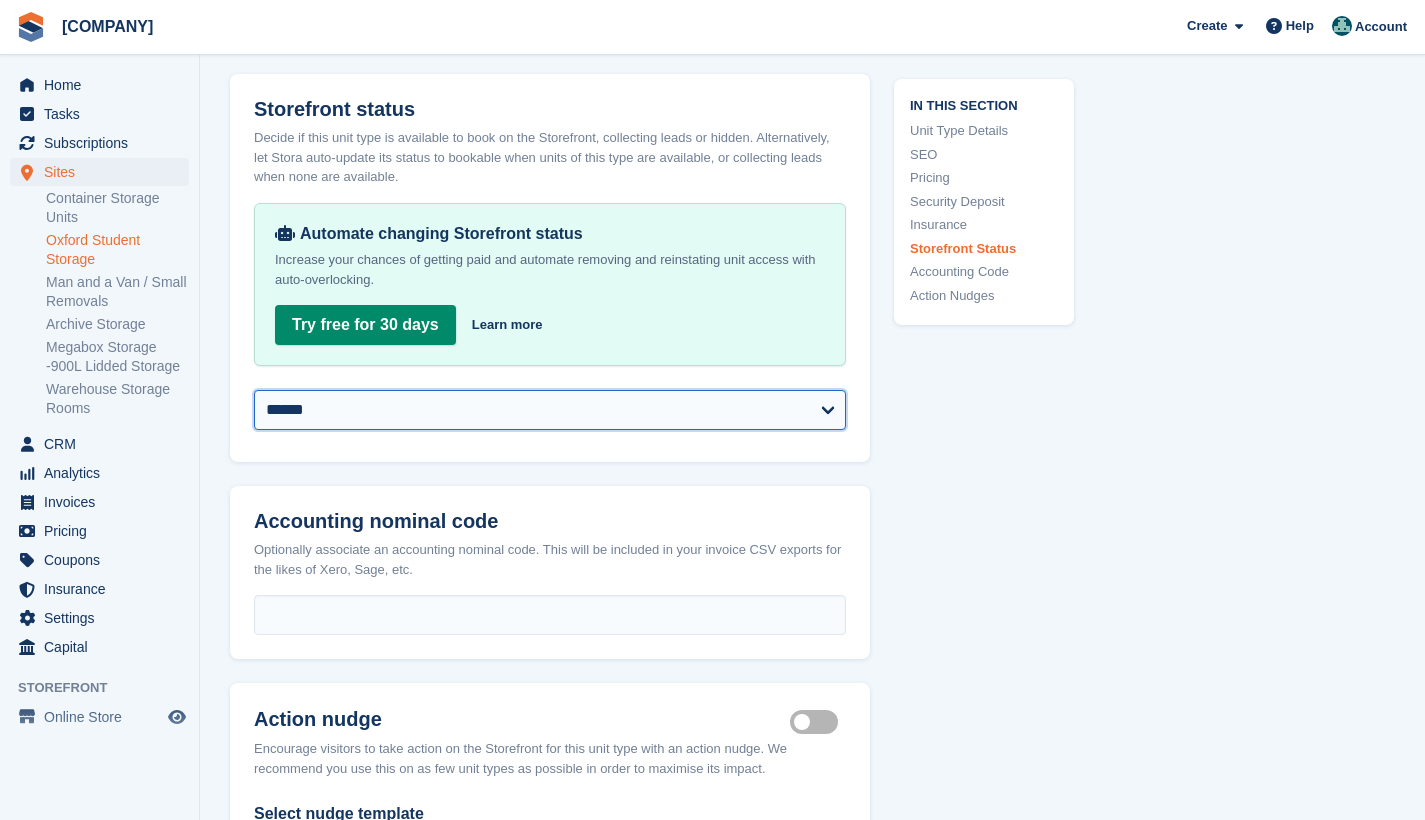 select on "********" 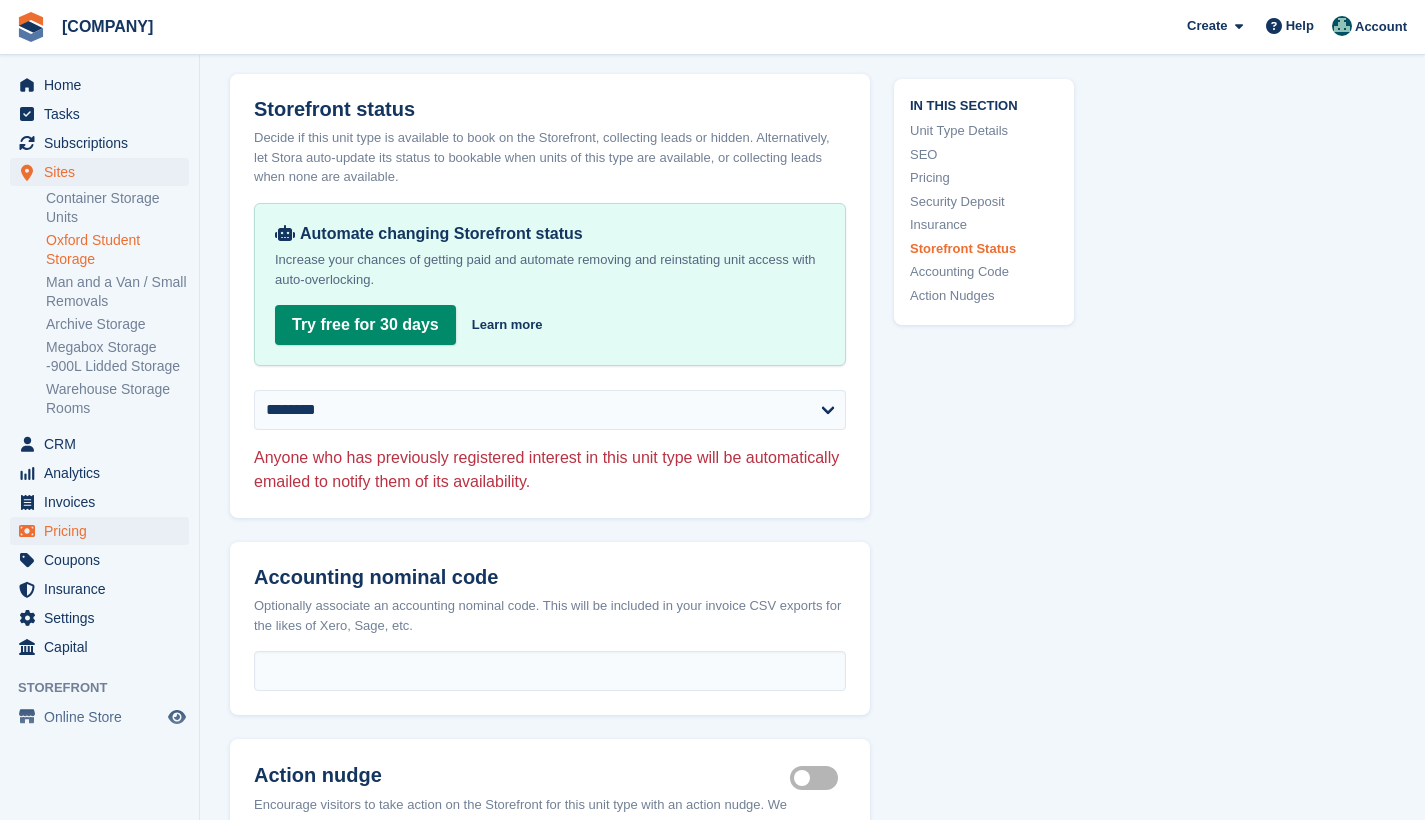 click on "Pricing" at bounding box center (104, 531) 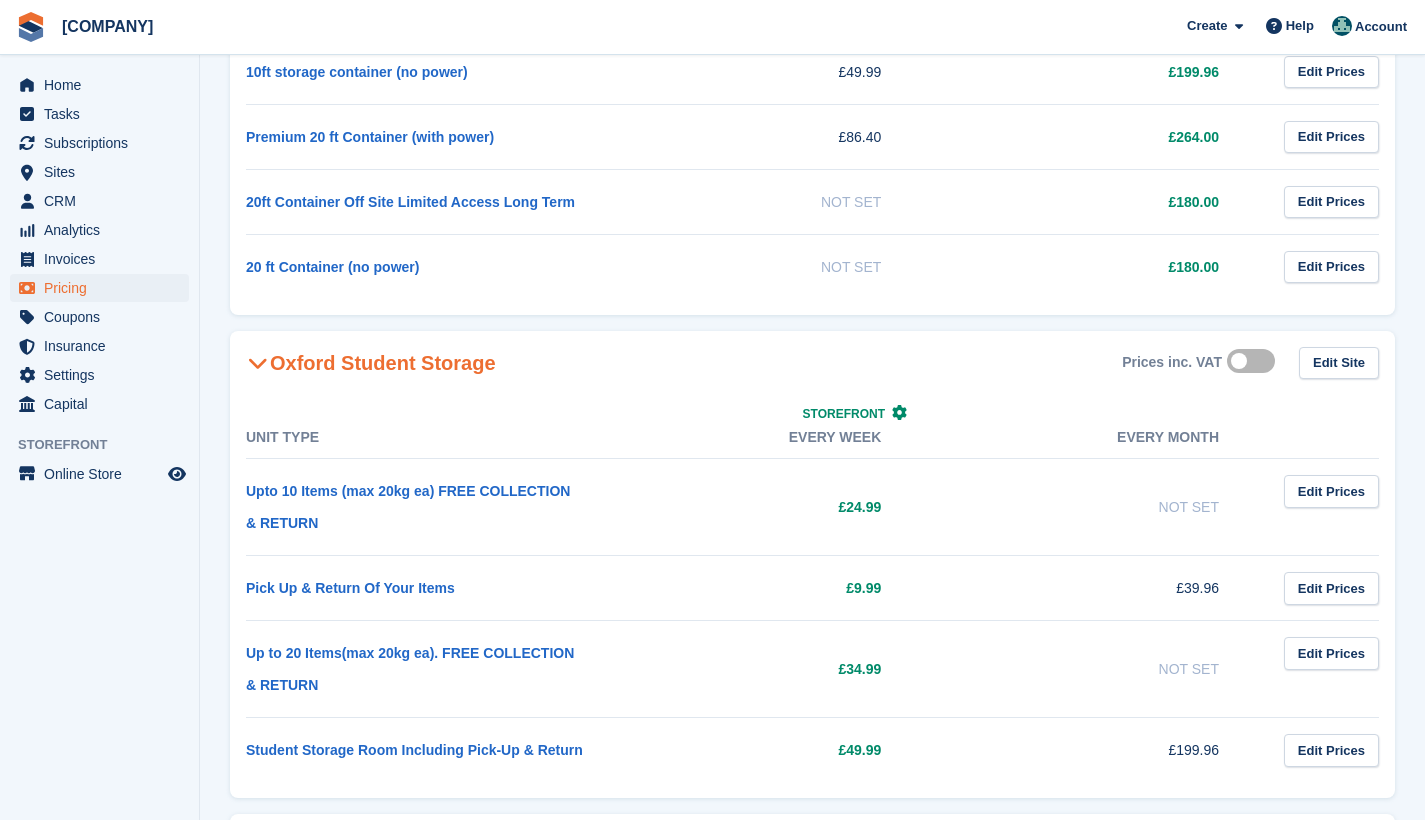 scroll, scrollTop: 943, scrollLeft: 0, axis: vertical 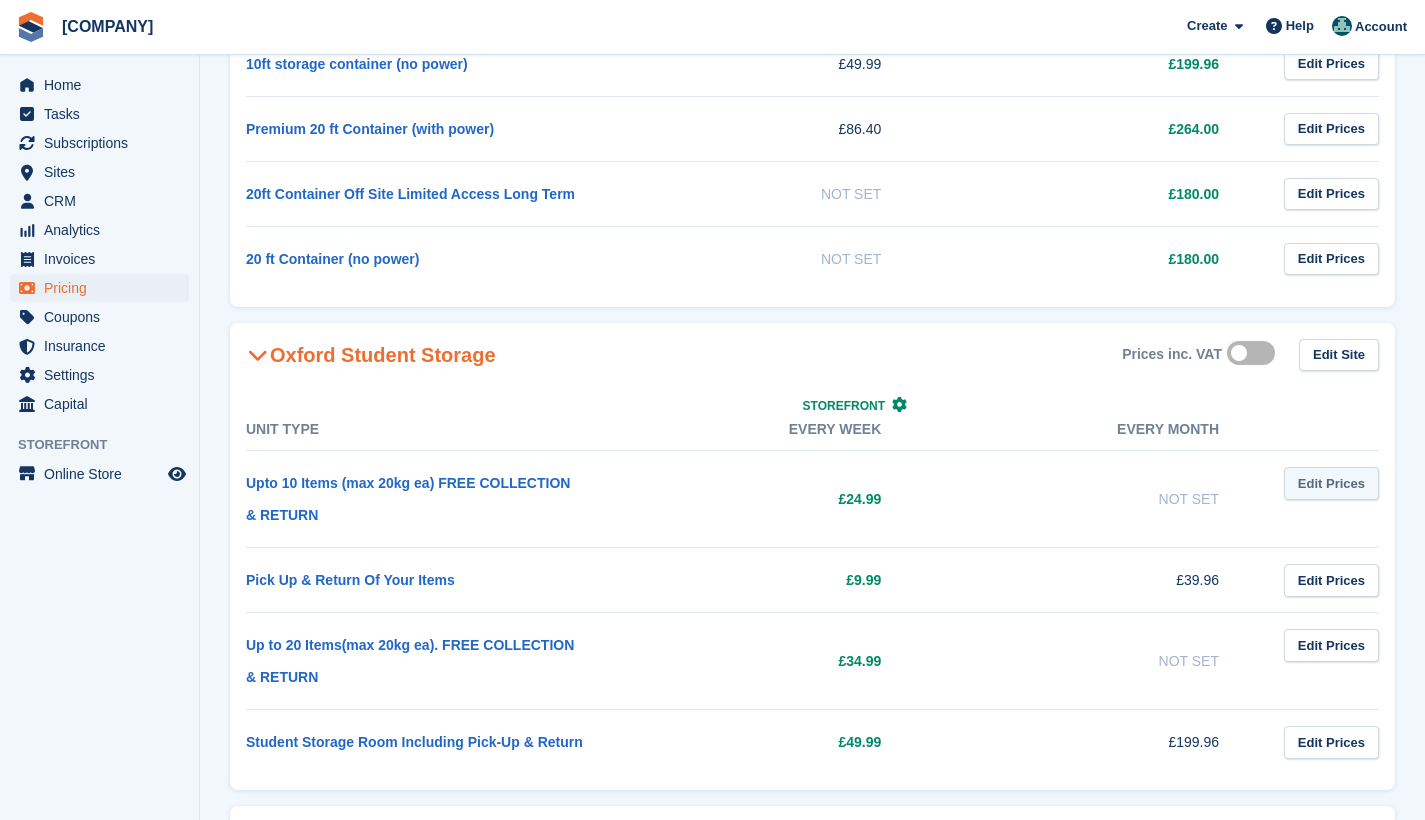 click on "Edit Prices" at bounding box center [1331, 483] 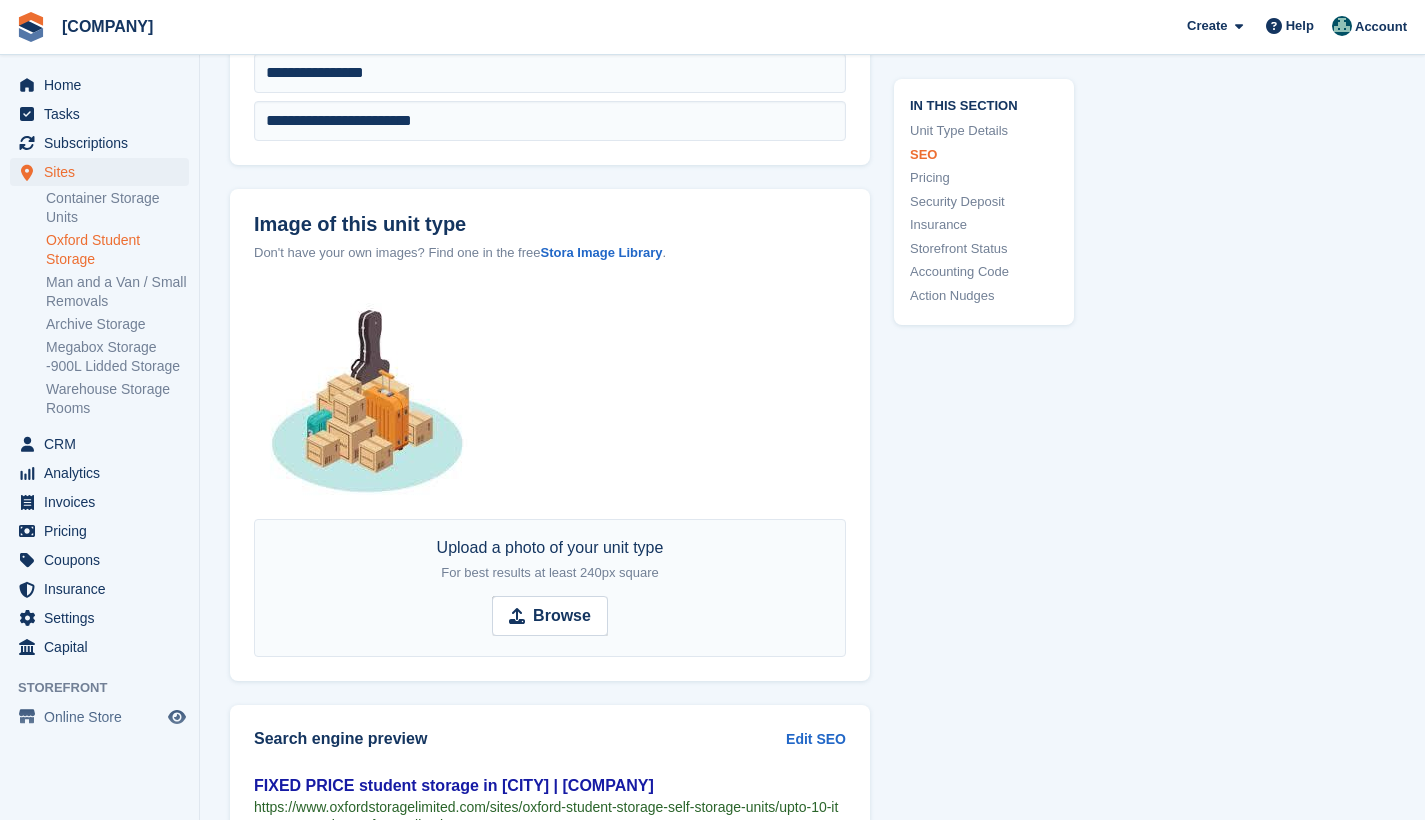 scroll, scrollTop: 1805, scrollLeft: 0, axis: vertical 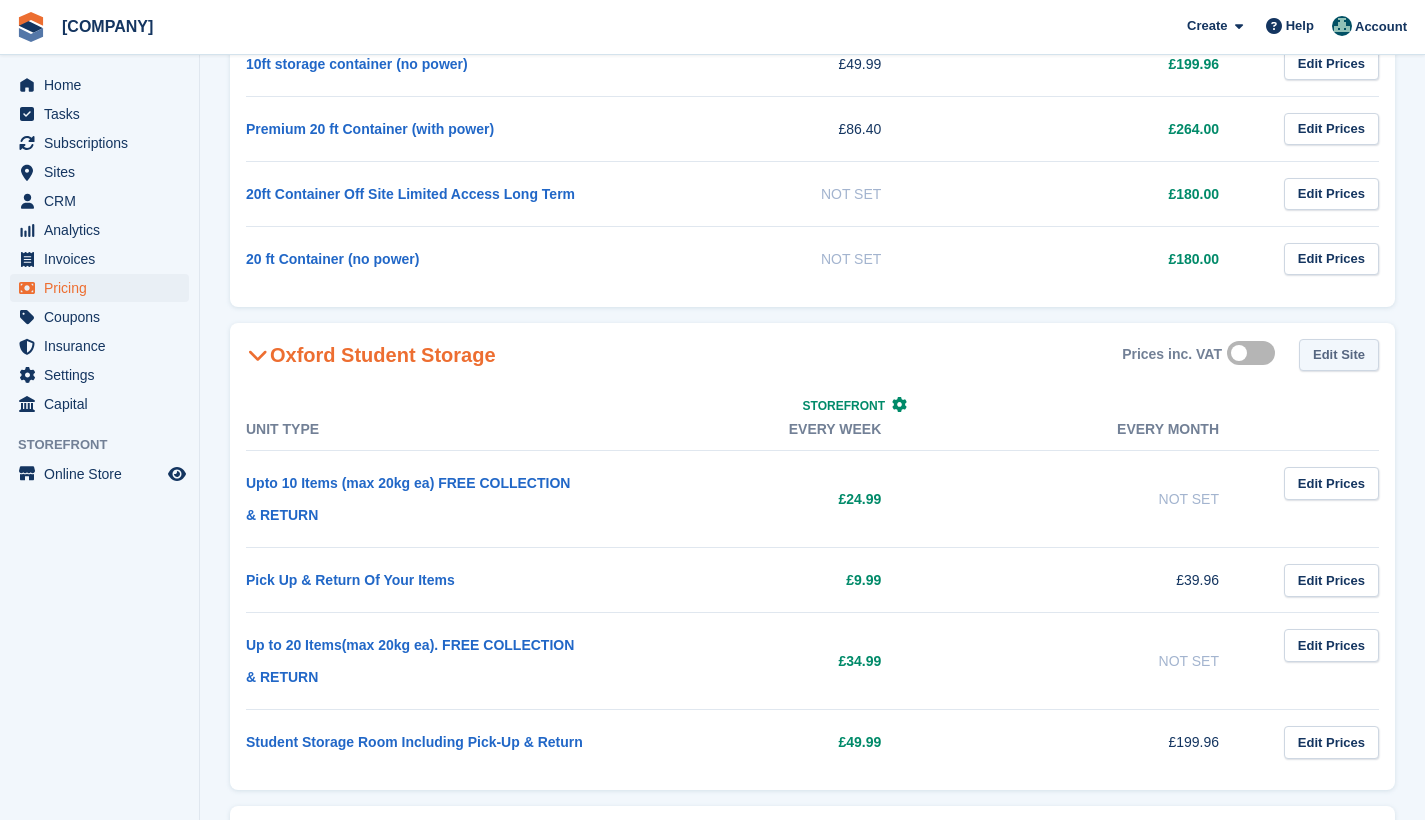 click on "Edit Site" at bounding box center [1339, 355] 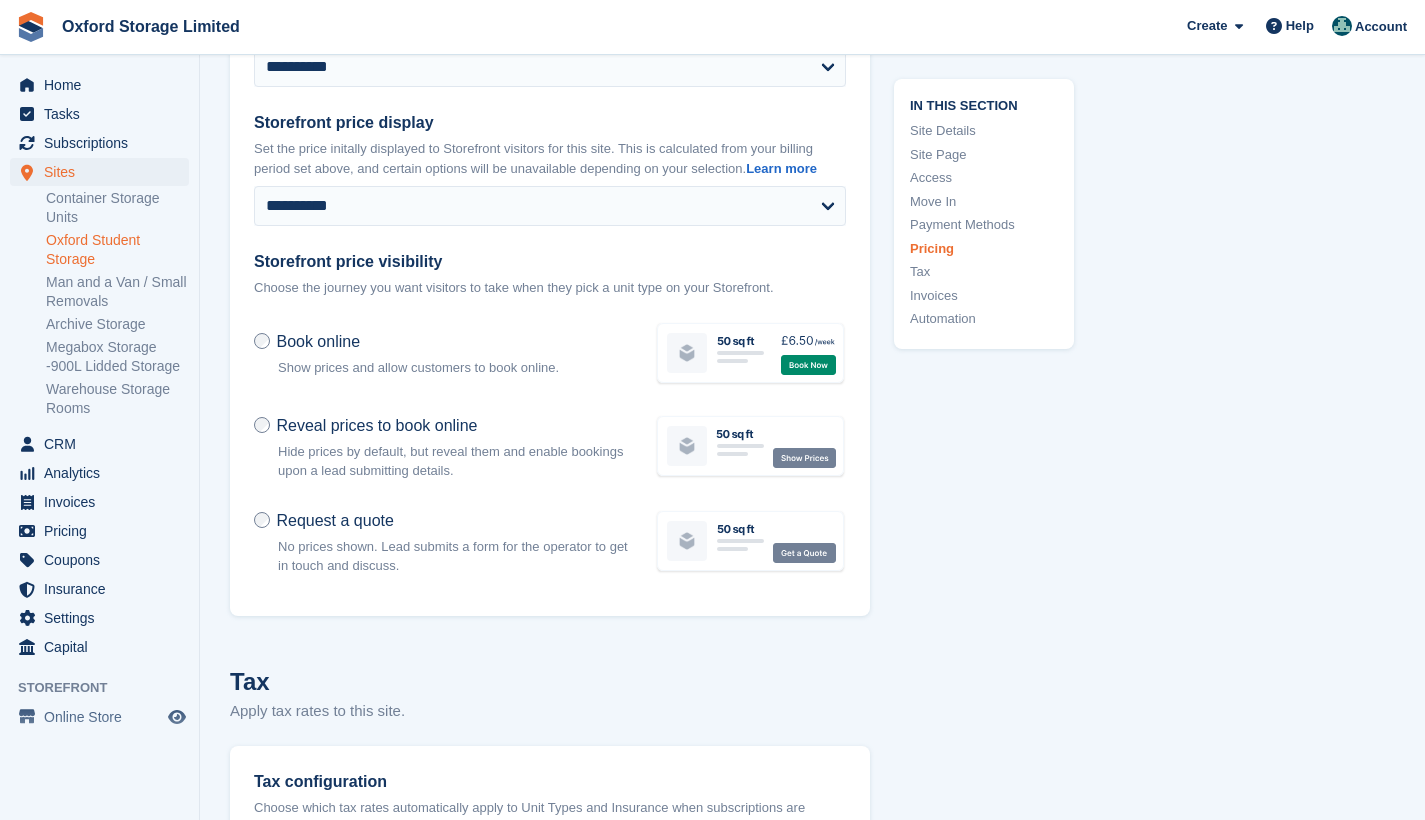 scroll, scrollTop: 7521, scrollLeft: 0, axis: vertical 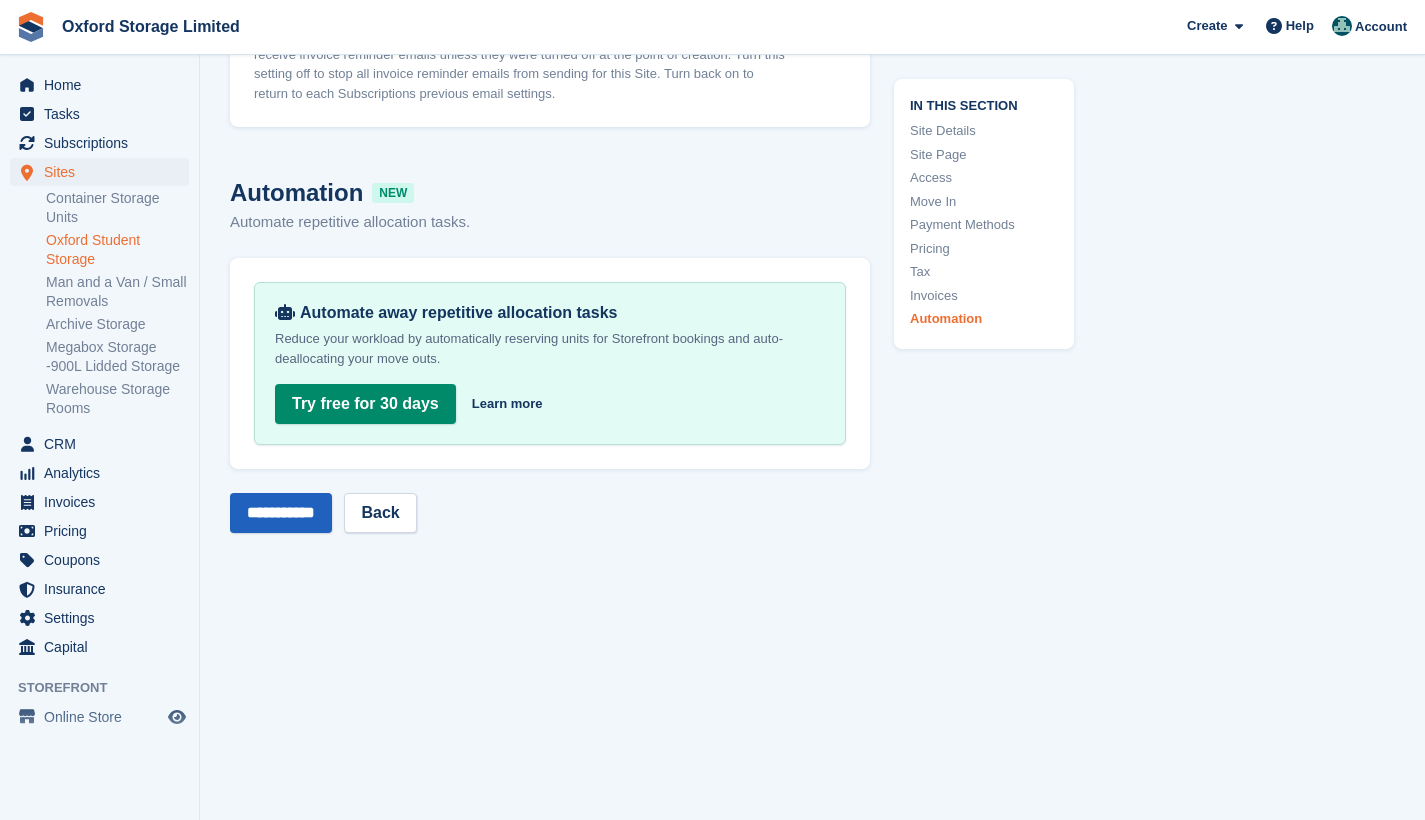 click on "**********" at bounding box center [281, 513] 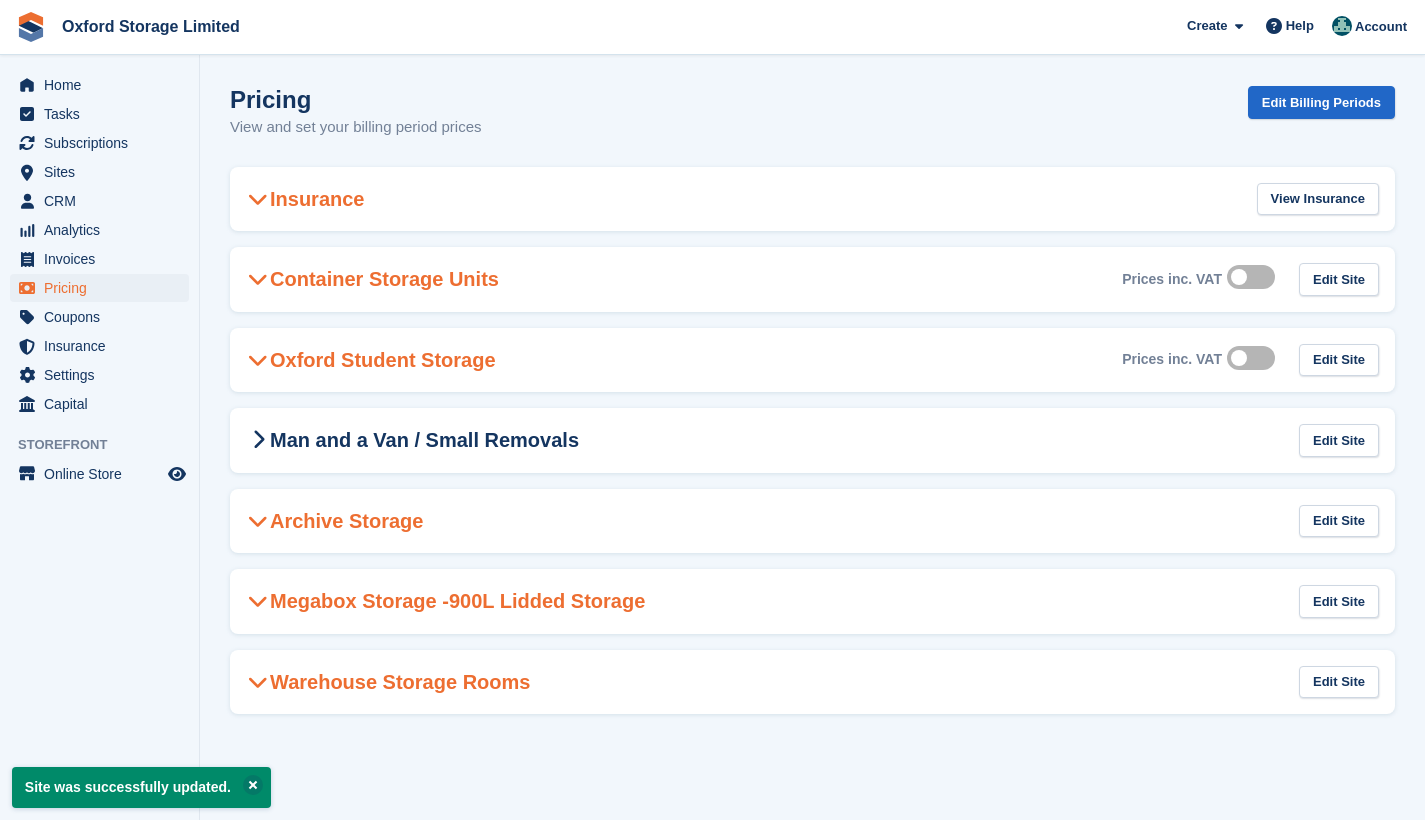 scroll, scrollTop: 0, scrollLeft: 0, axis: both 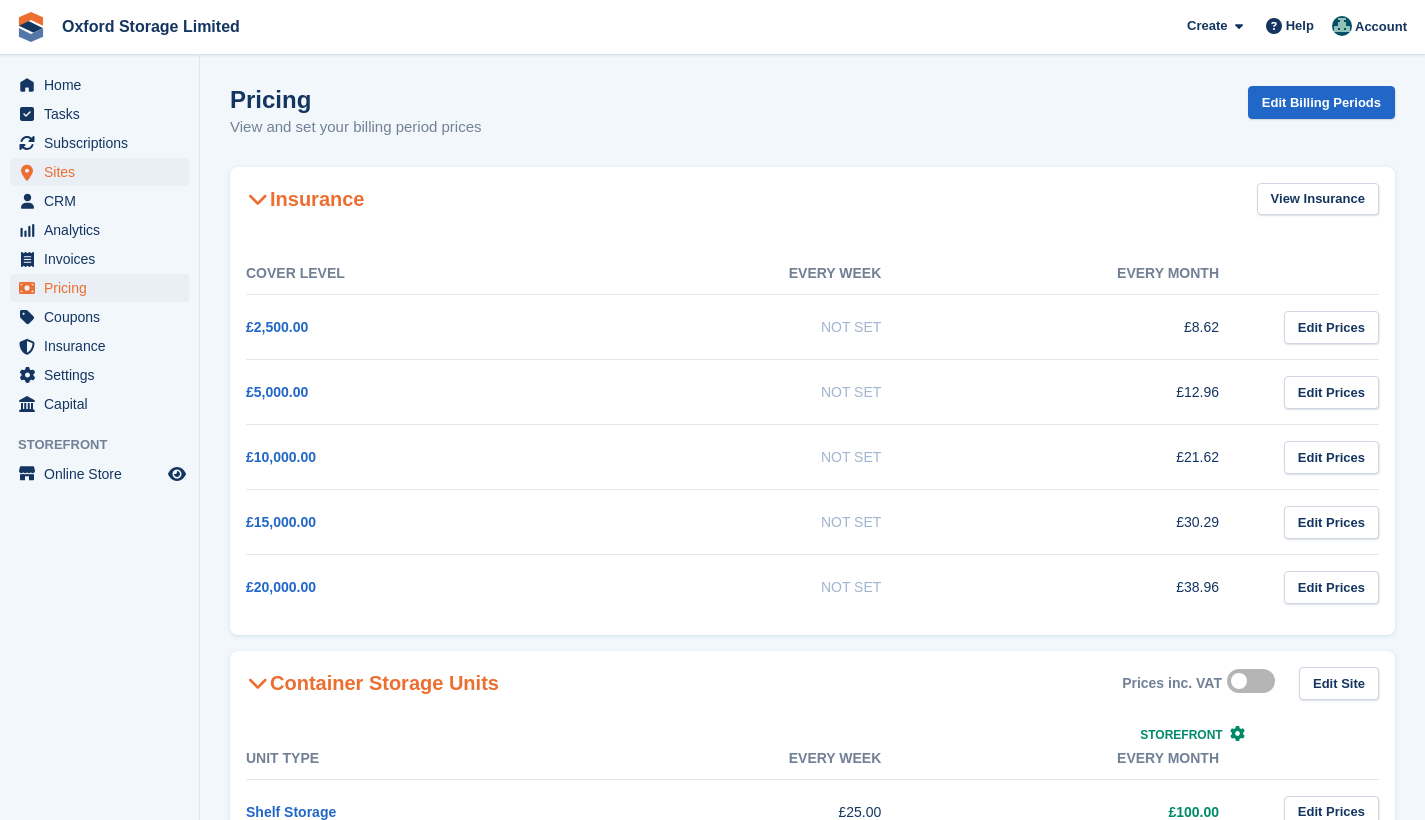 click on "Sites" at bounding box center [104, 172] 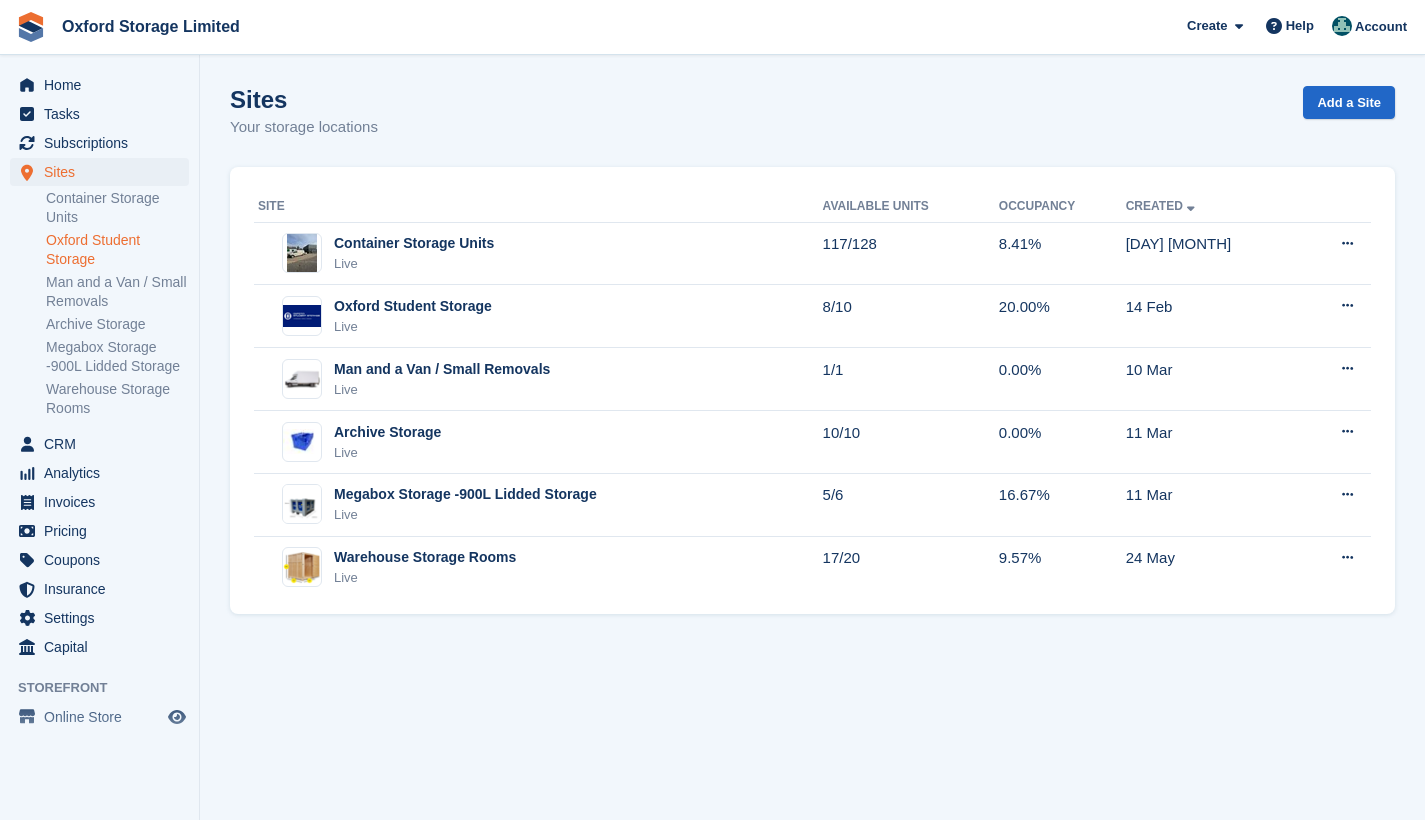 click on "Oxford Student Storage" at bounding box center (117, 250) 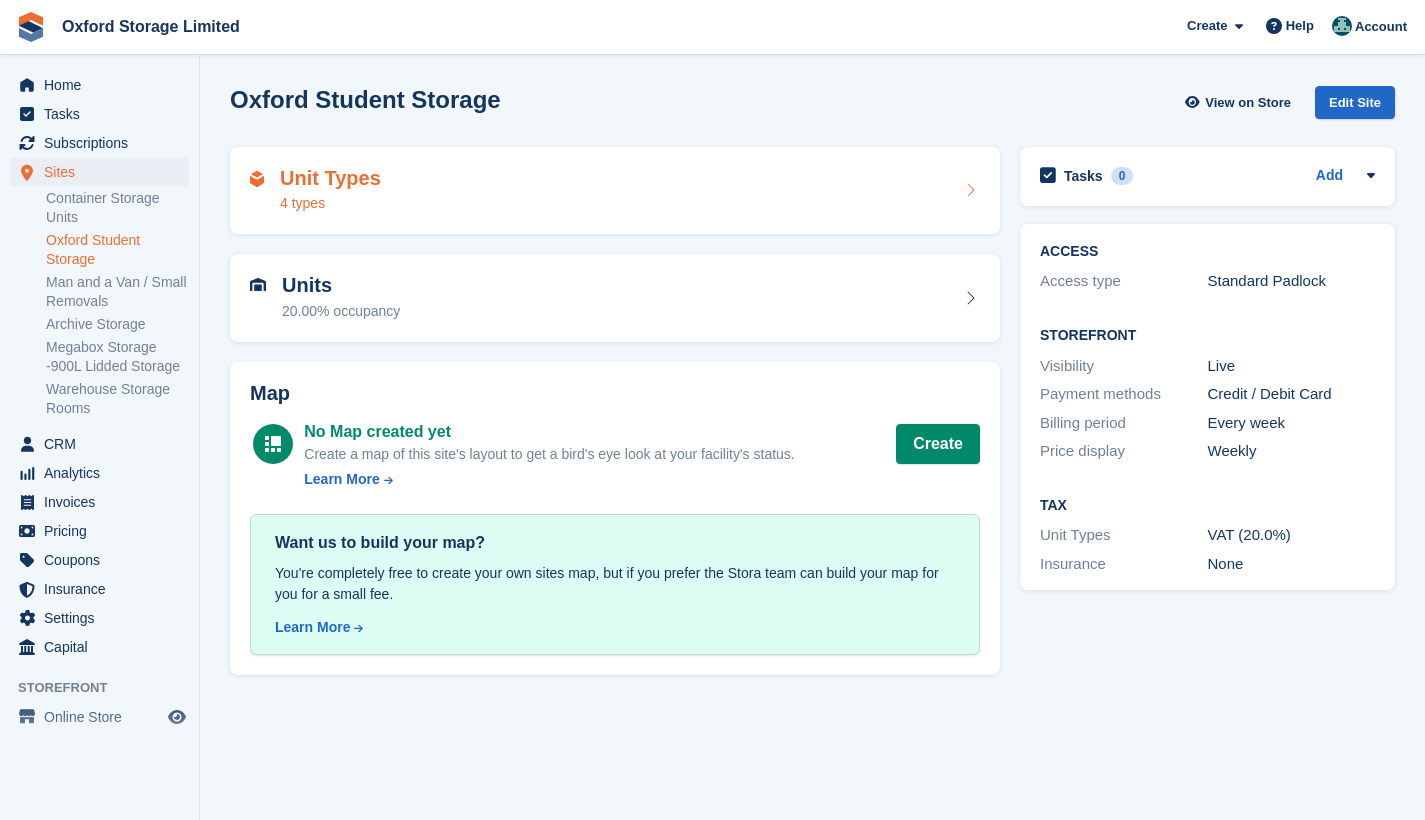 click on "Unit Types" at bounding box center [330, 178] 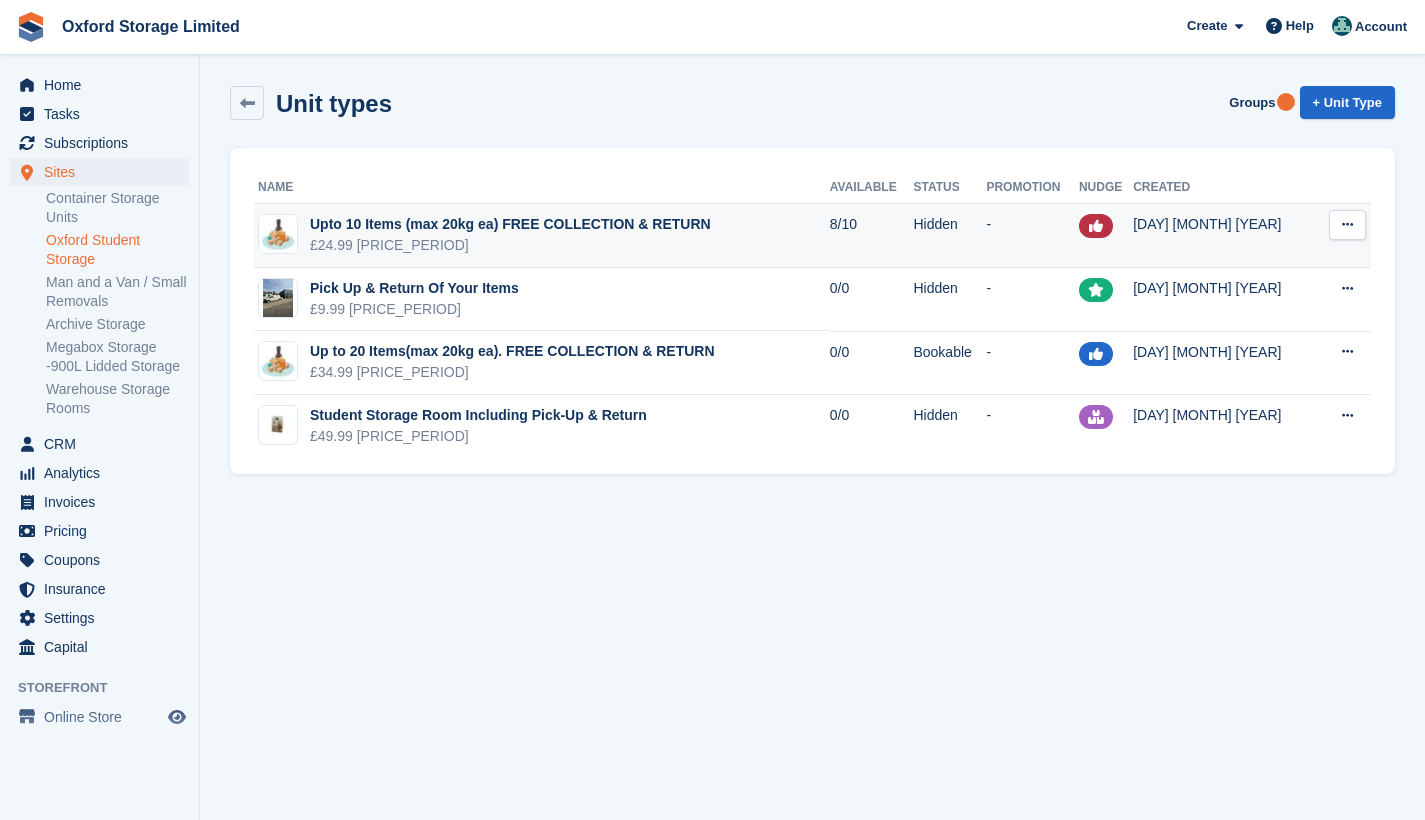 click at bounding box center (1347, 224) 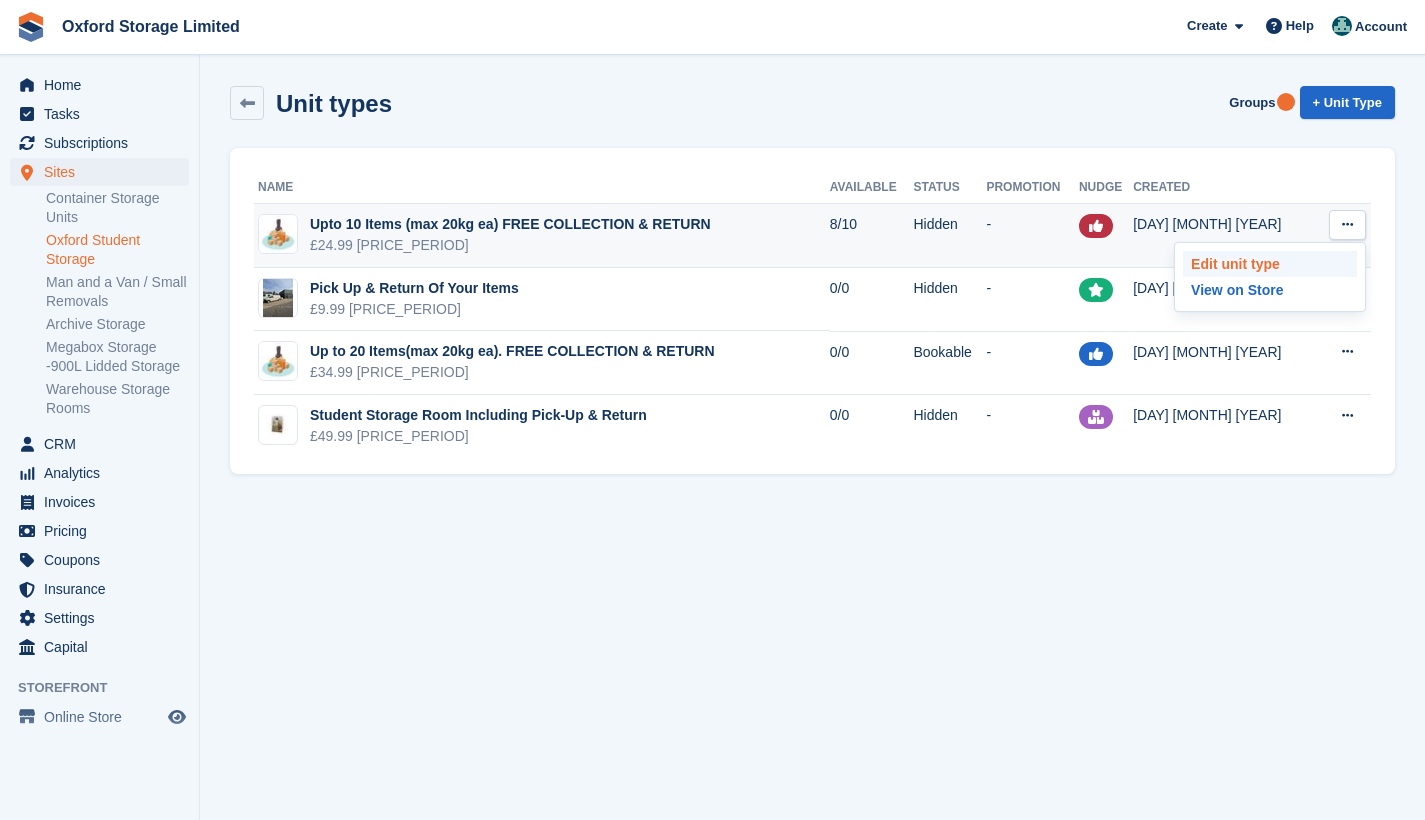 click on "Edit unit type" at bounding box center (1270, 264) 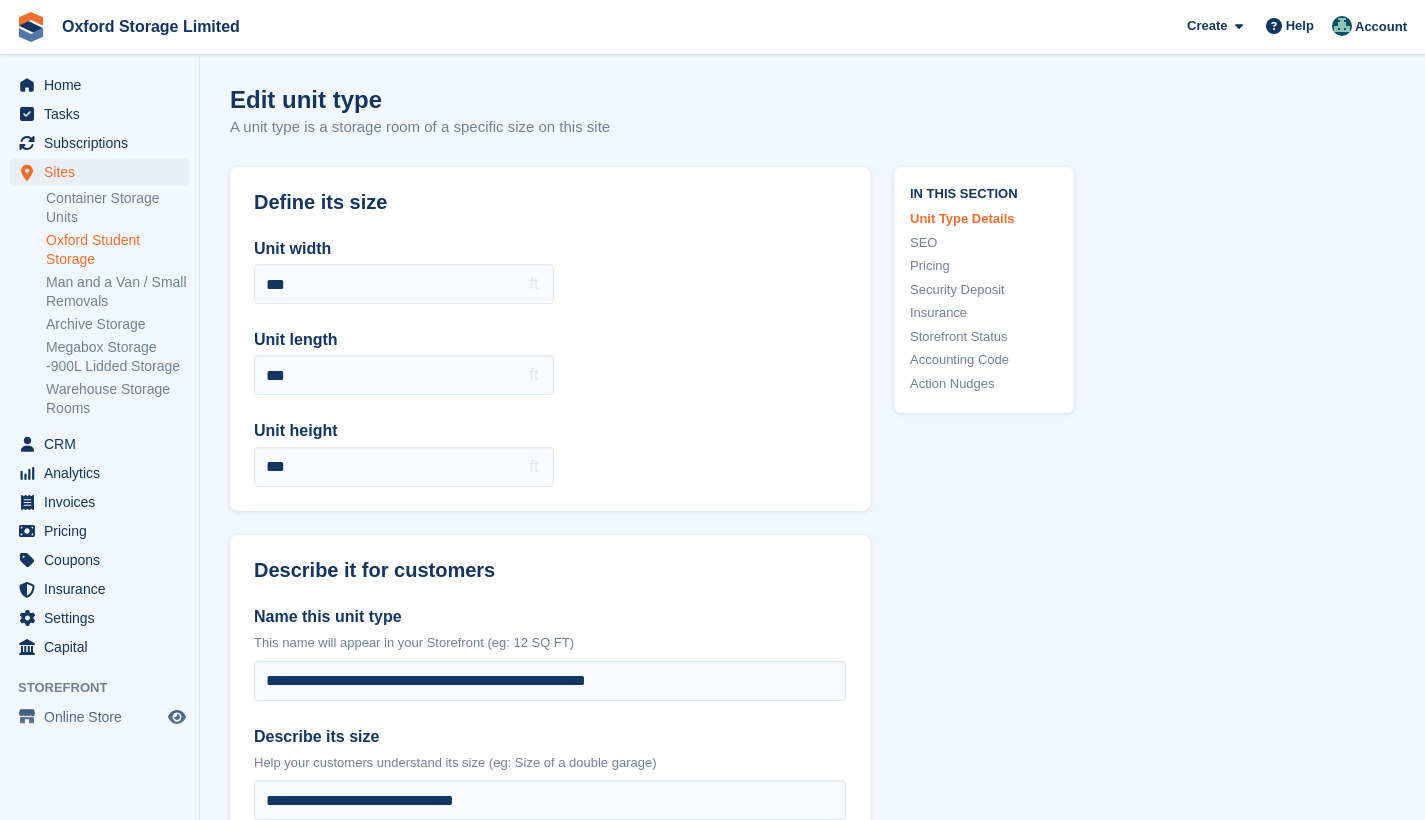click on "**********" at bounding box center [812, 2574] 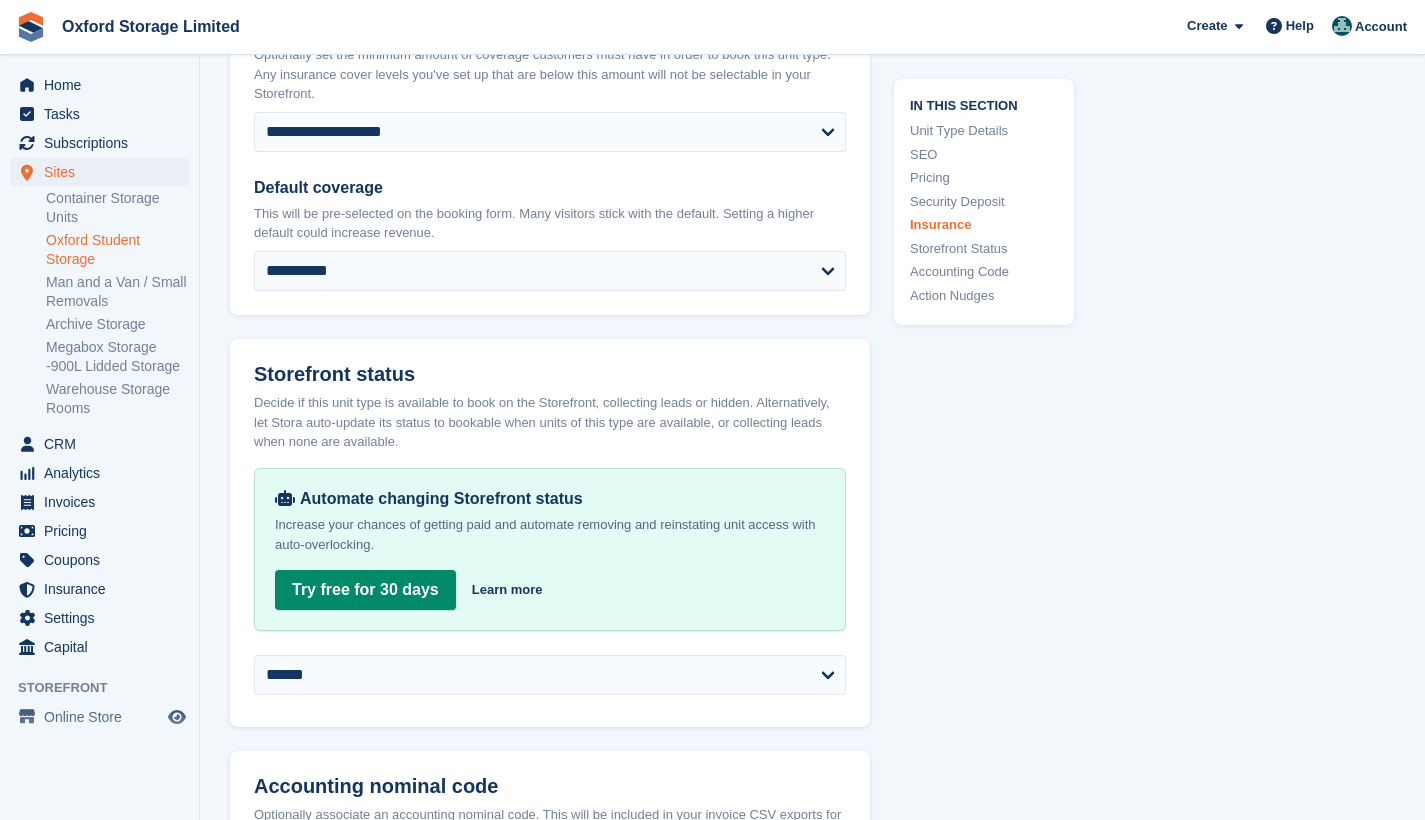 scroll, scrollTop: 3022, scrollLeft: 0, axis: vertical 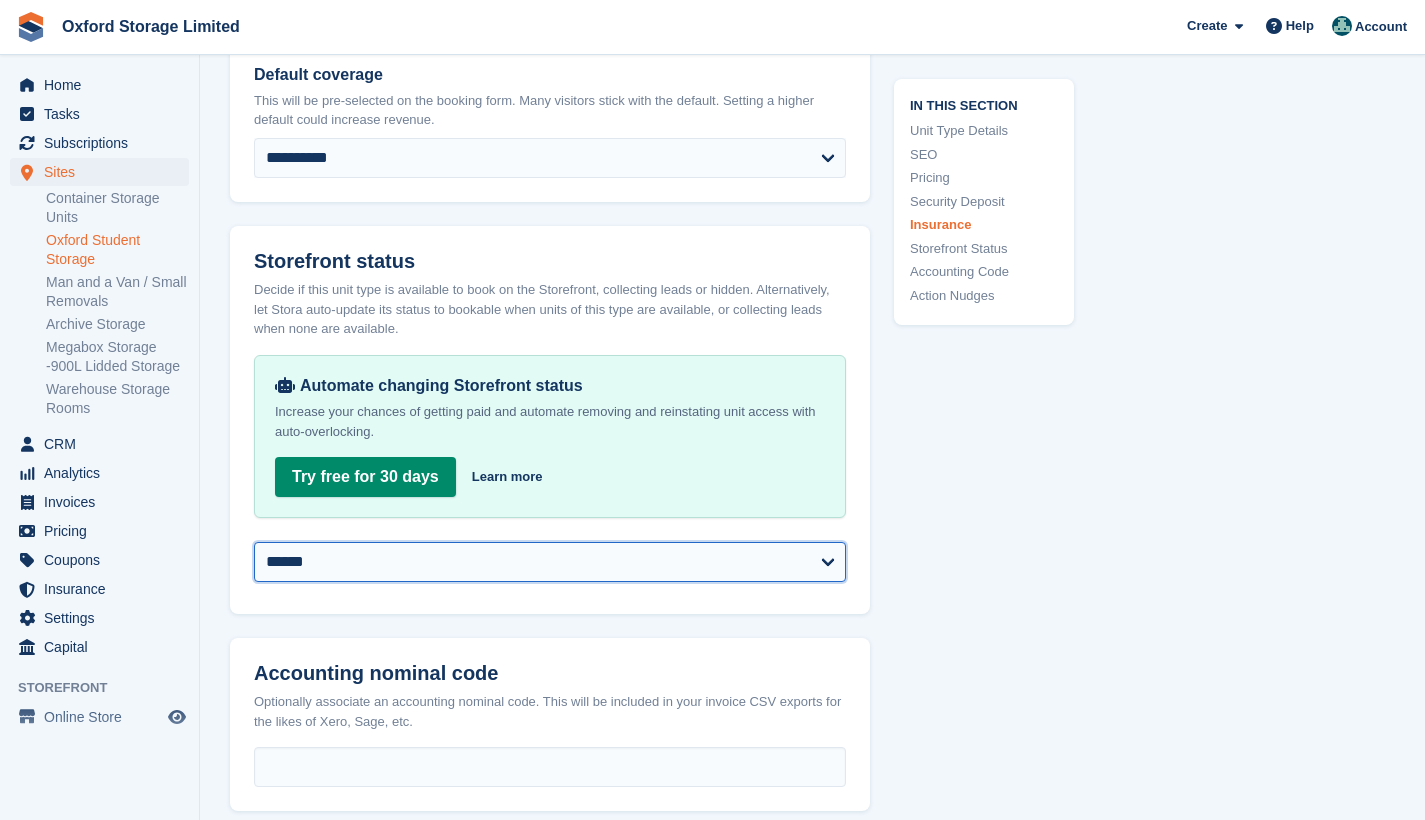 select on "********" 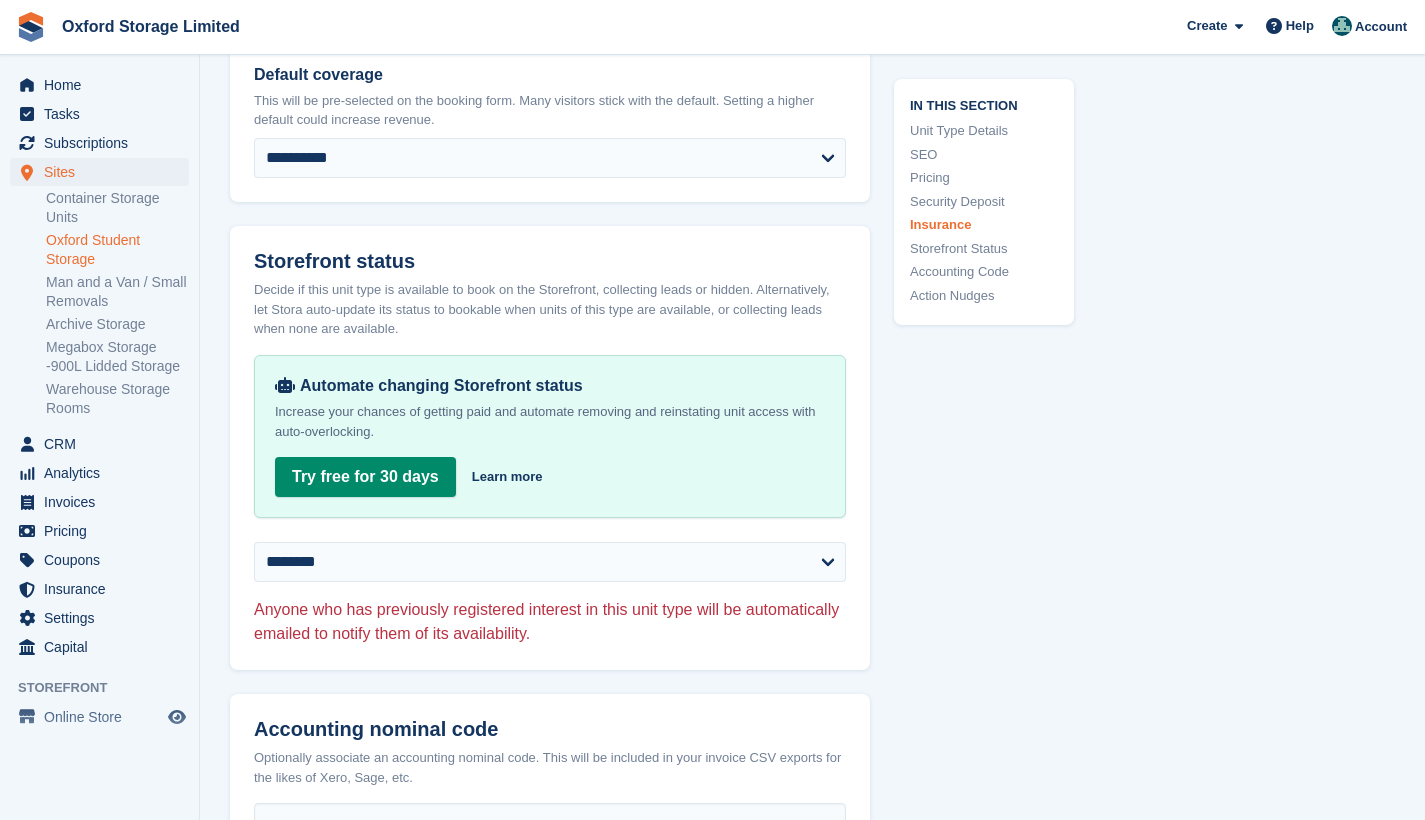 click on "**********" at bounding box center [812, -420] 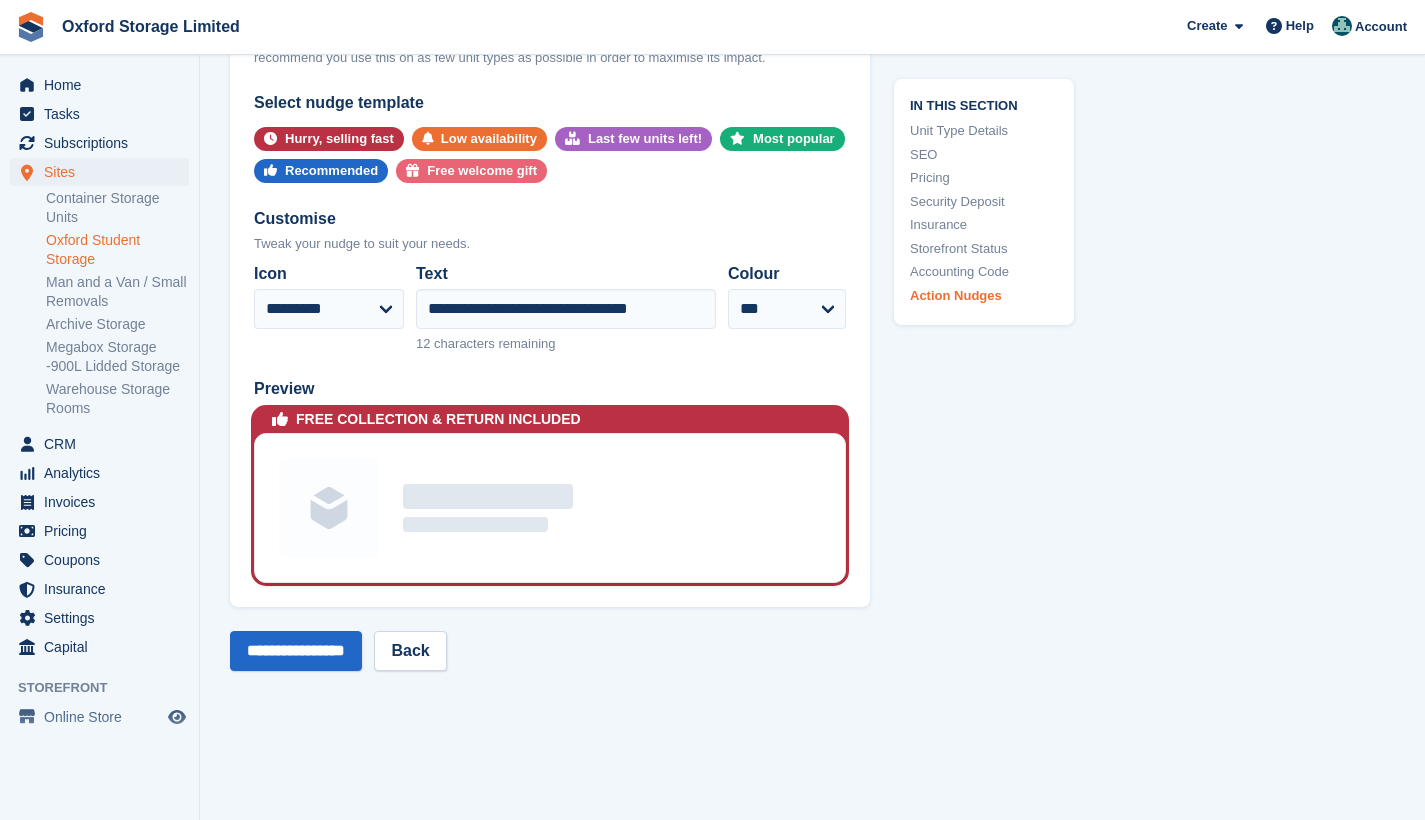scroll, scrollTop: 3948, scrollLeft: 0, axis: vertical 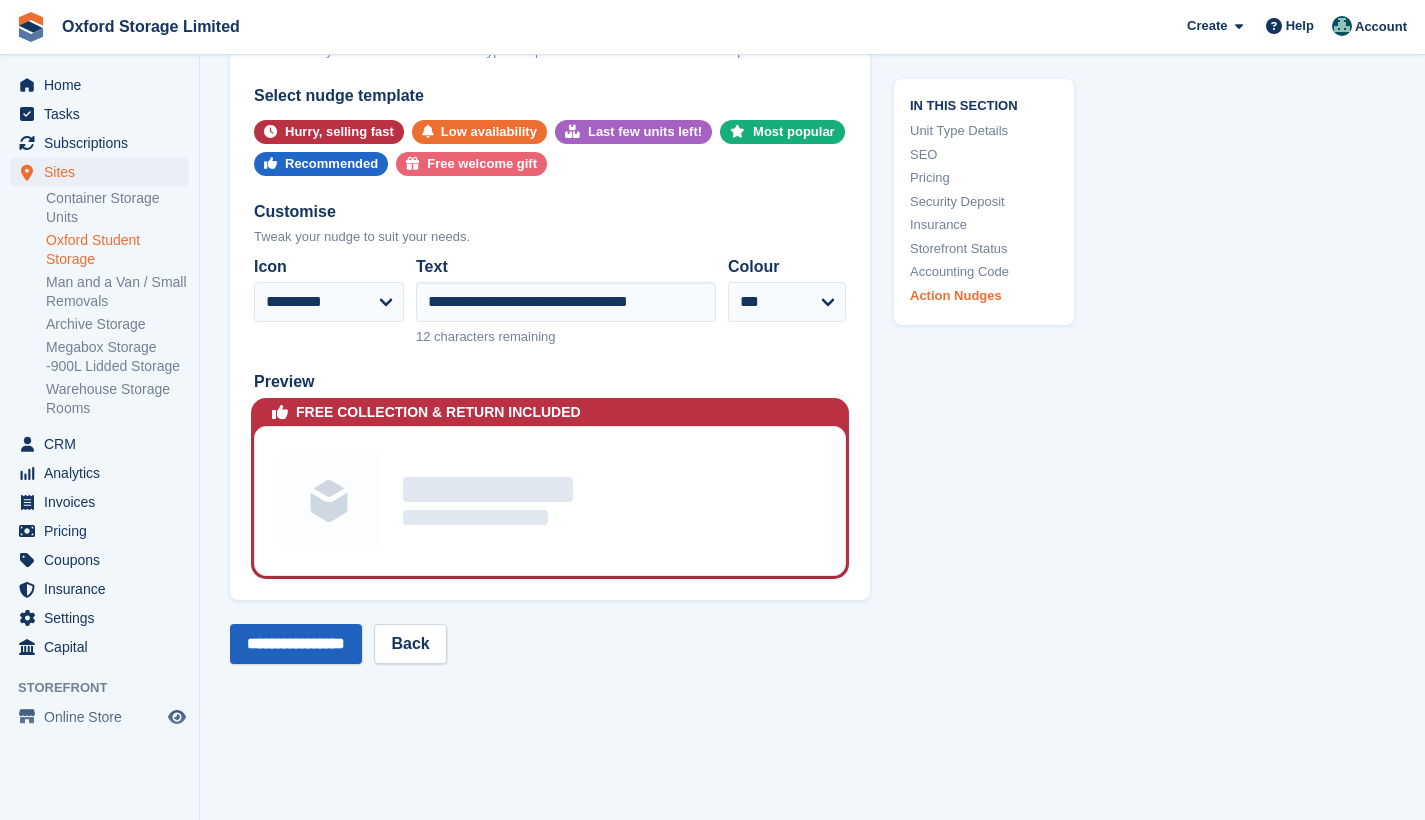 click on "**********" at bounding box center (296, 644) 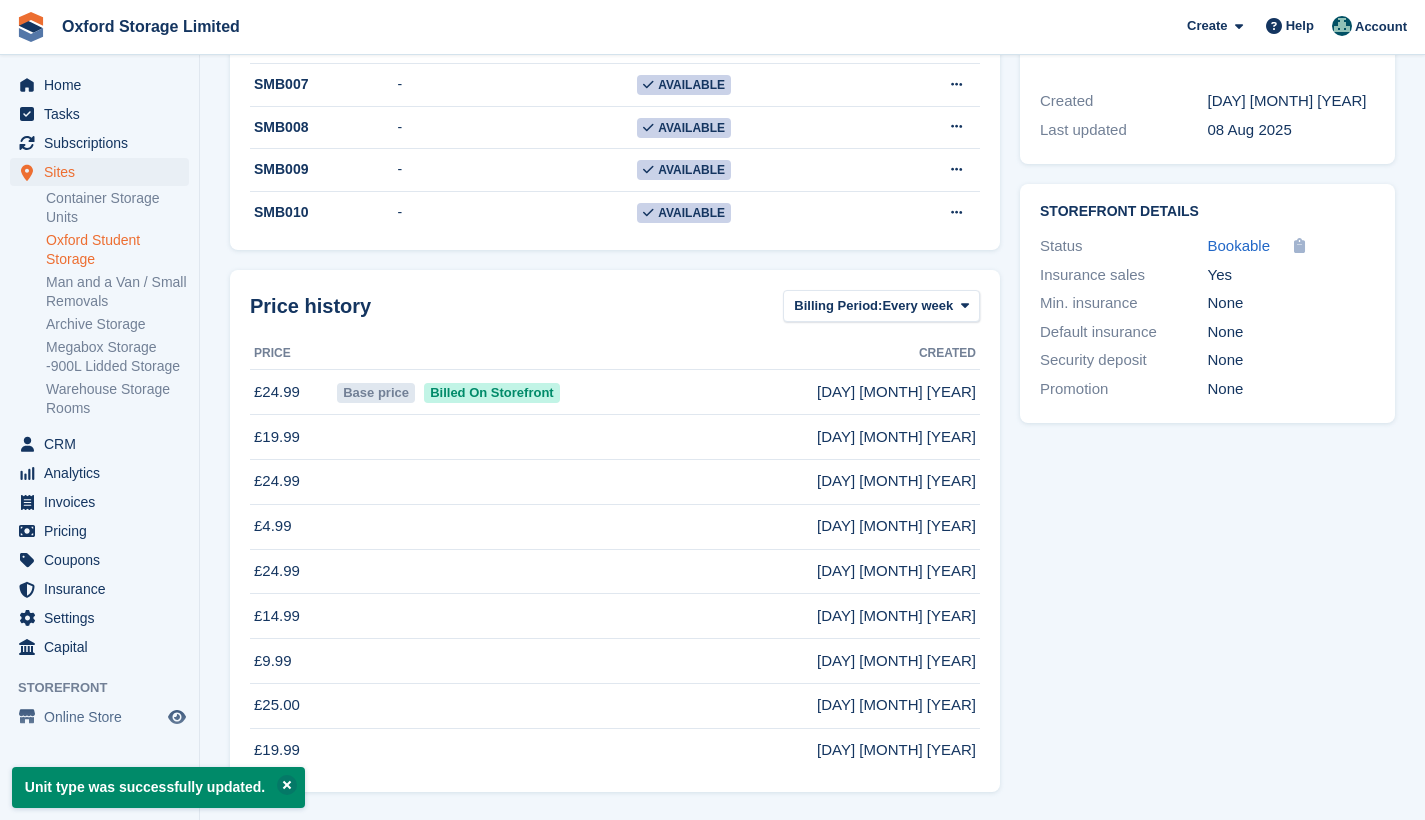 scroll, scrollTop: 0, scrollLeft: 0, axis: both 